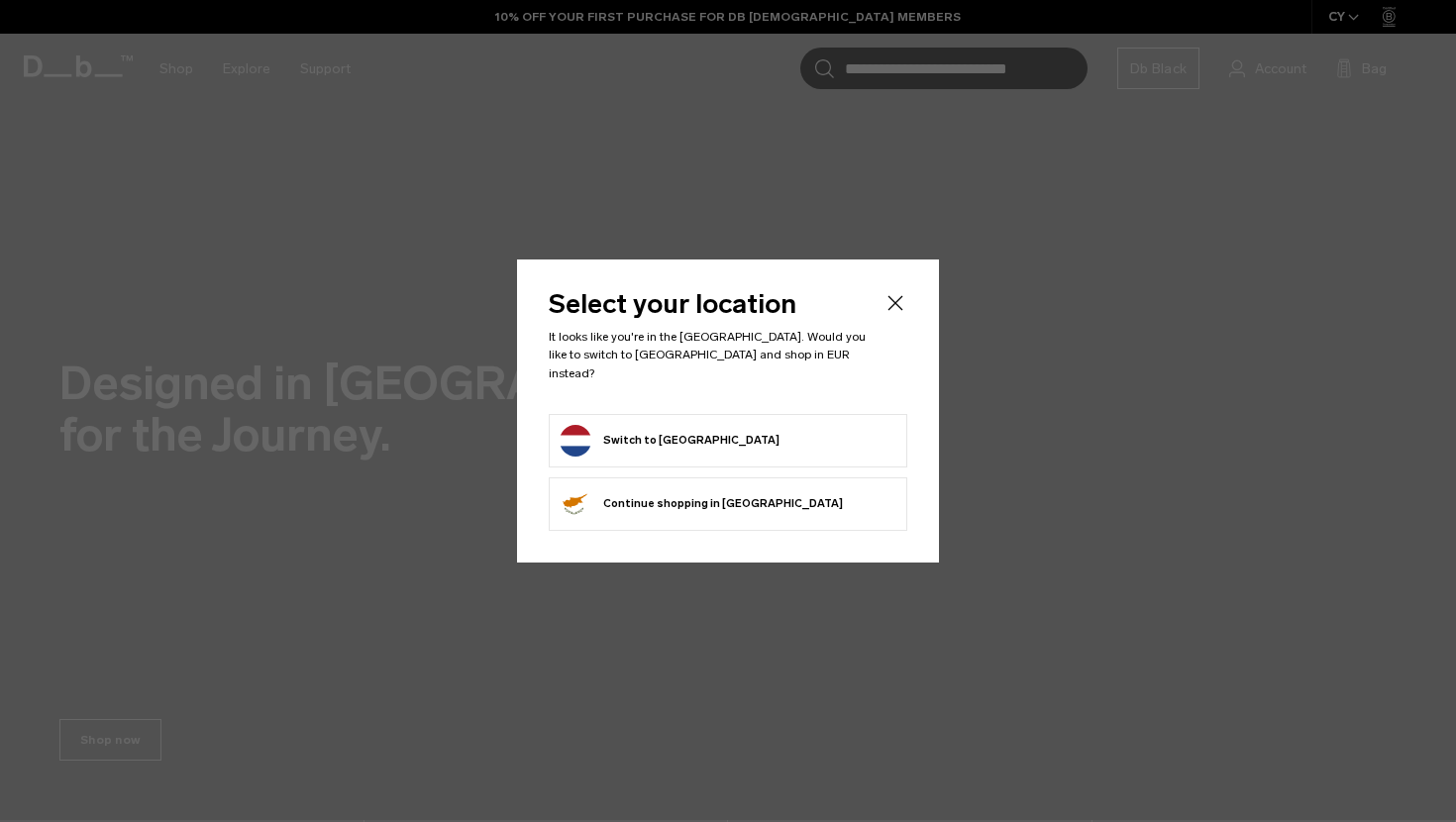 scroll, scrollTop: 0, scrollLeft: 0, axis: both 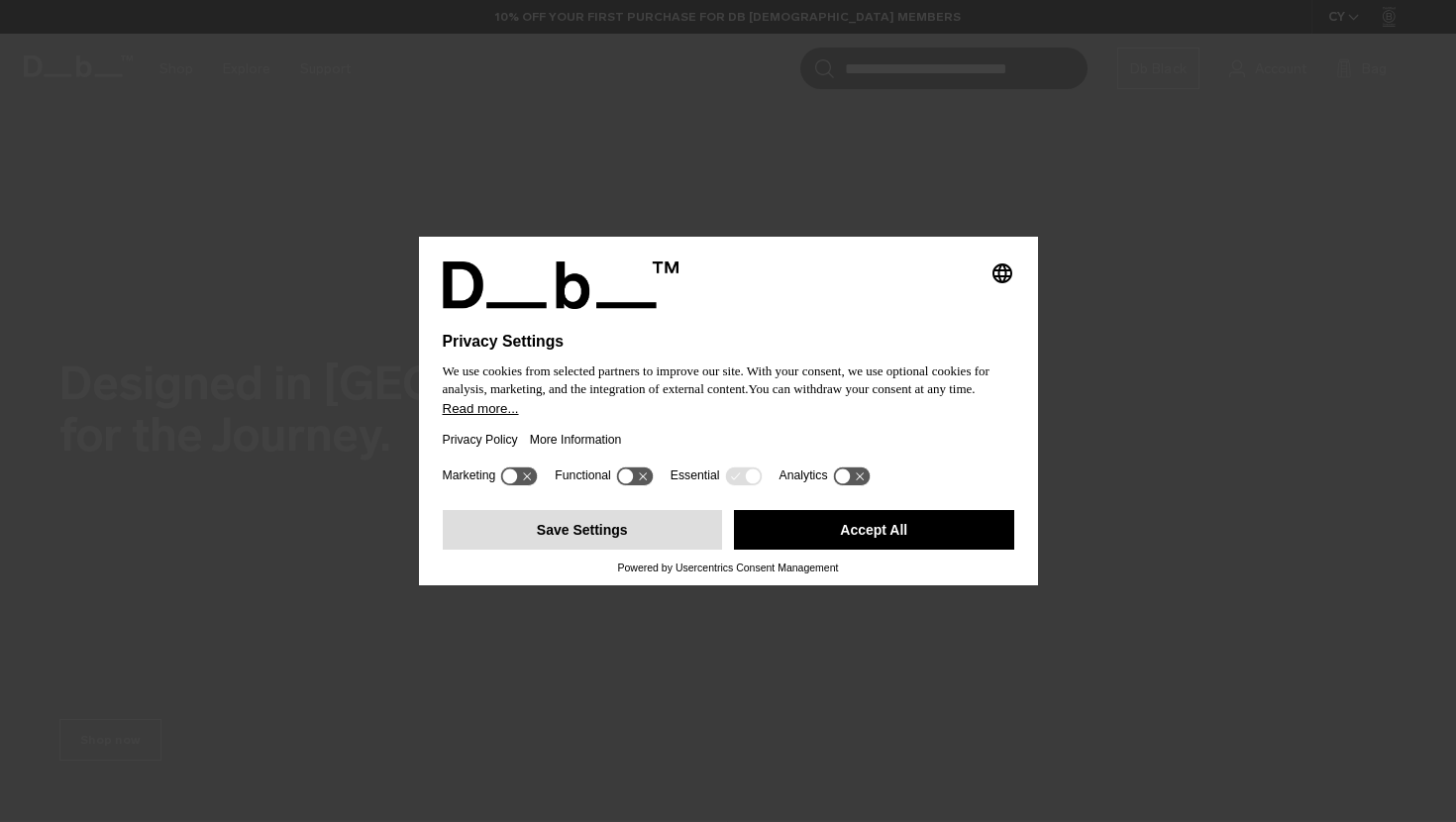 click on "Save Settings" at bounding box center [582, 530] 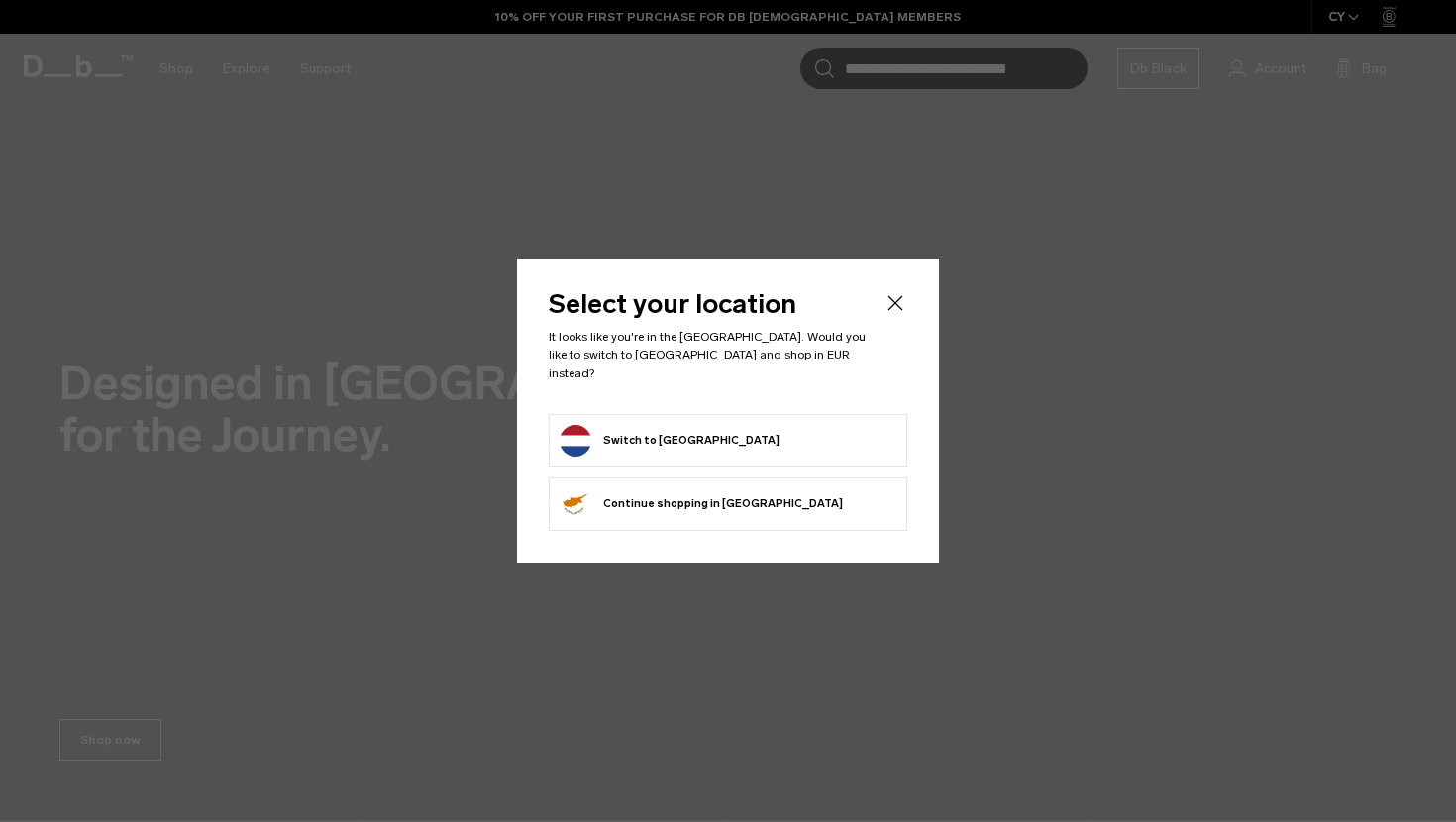 scroll, scrollTop: 0, scrollLeft: 0, axis: both 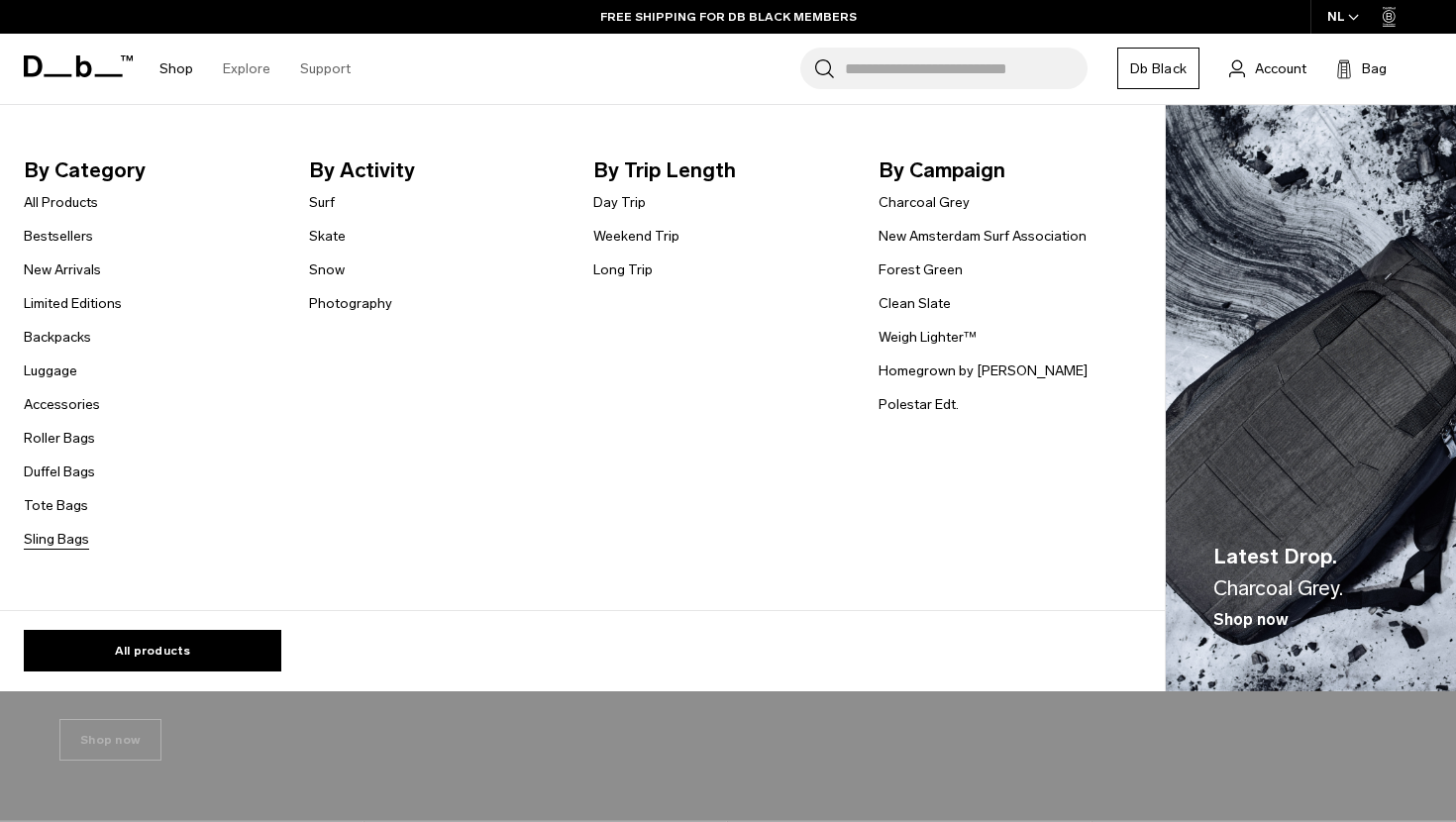 click on "Sling Bags" at bounding box center (56, 539) 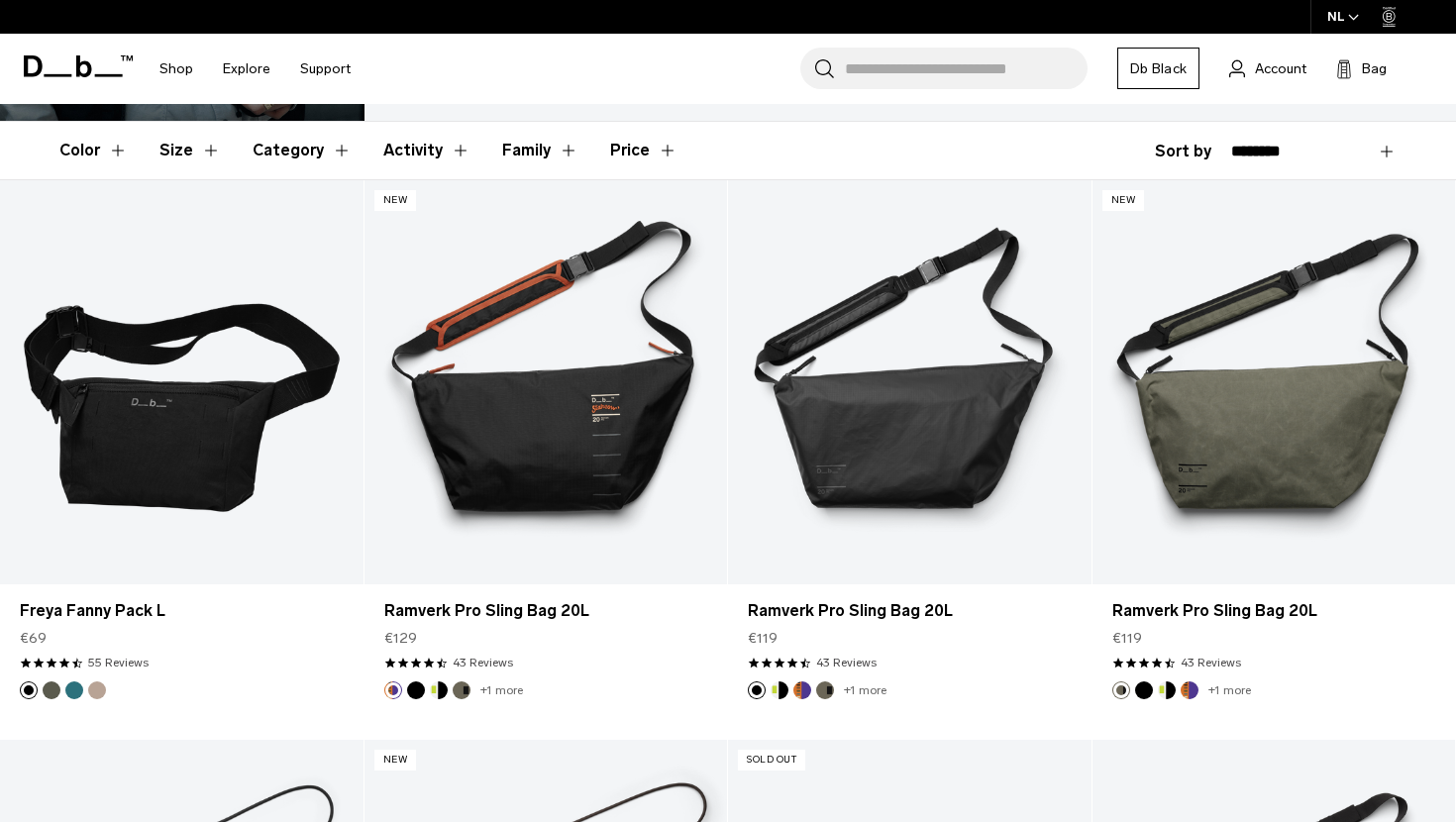 scroll, scrollTop: 318, scrollLeft: 0, axis: vertical 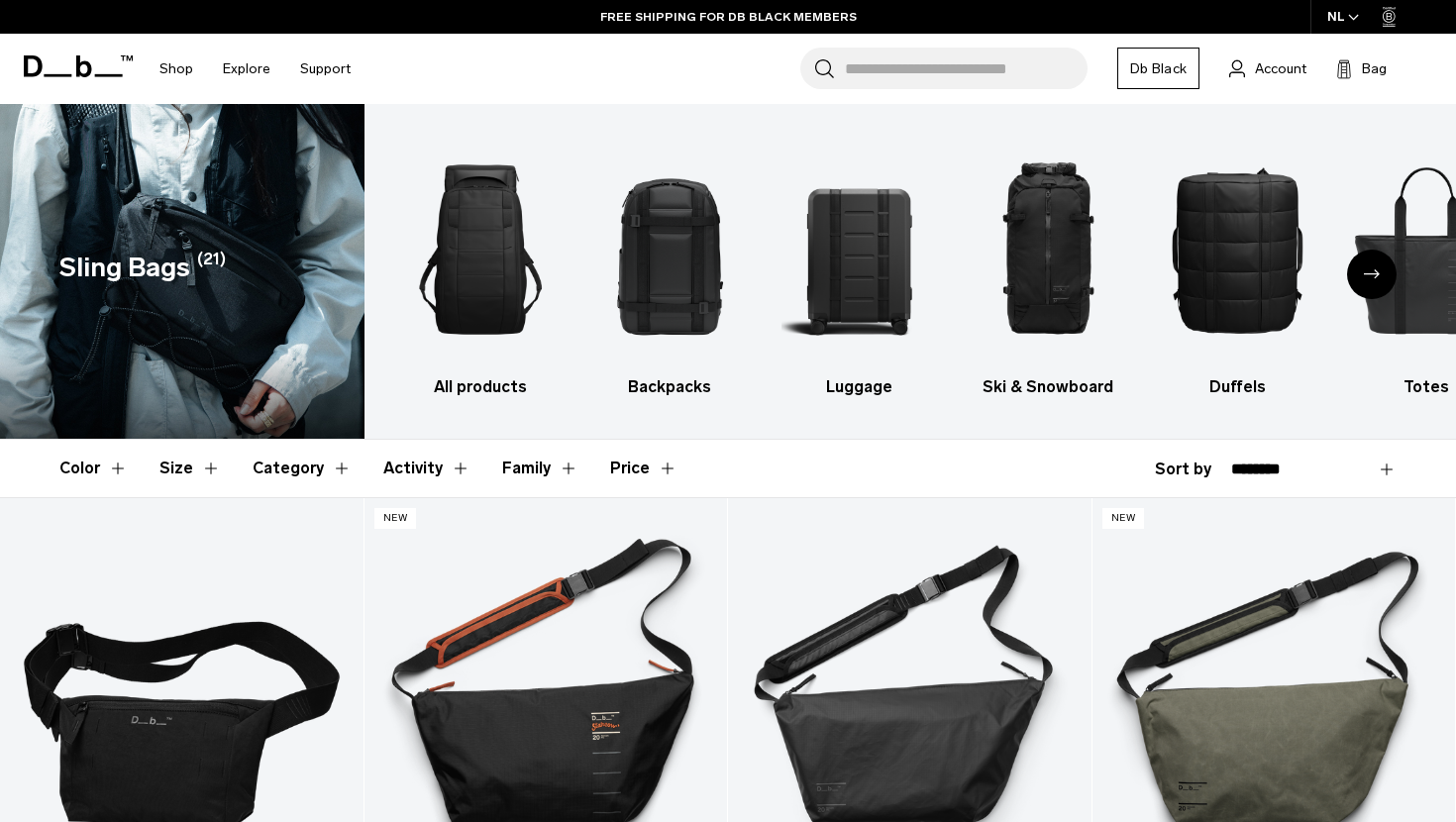 click at bounding box center [1372, 274] 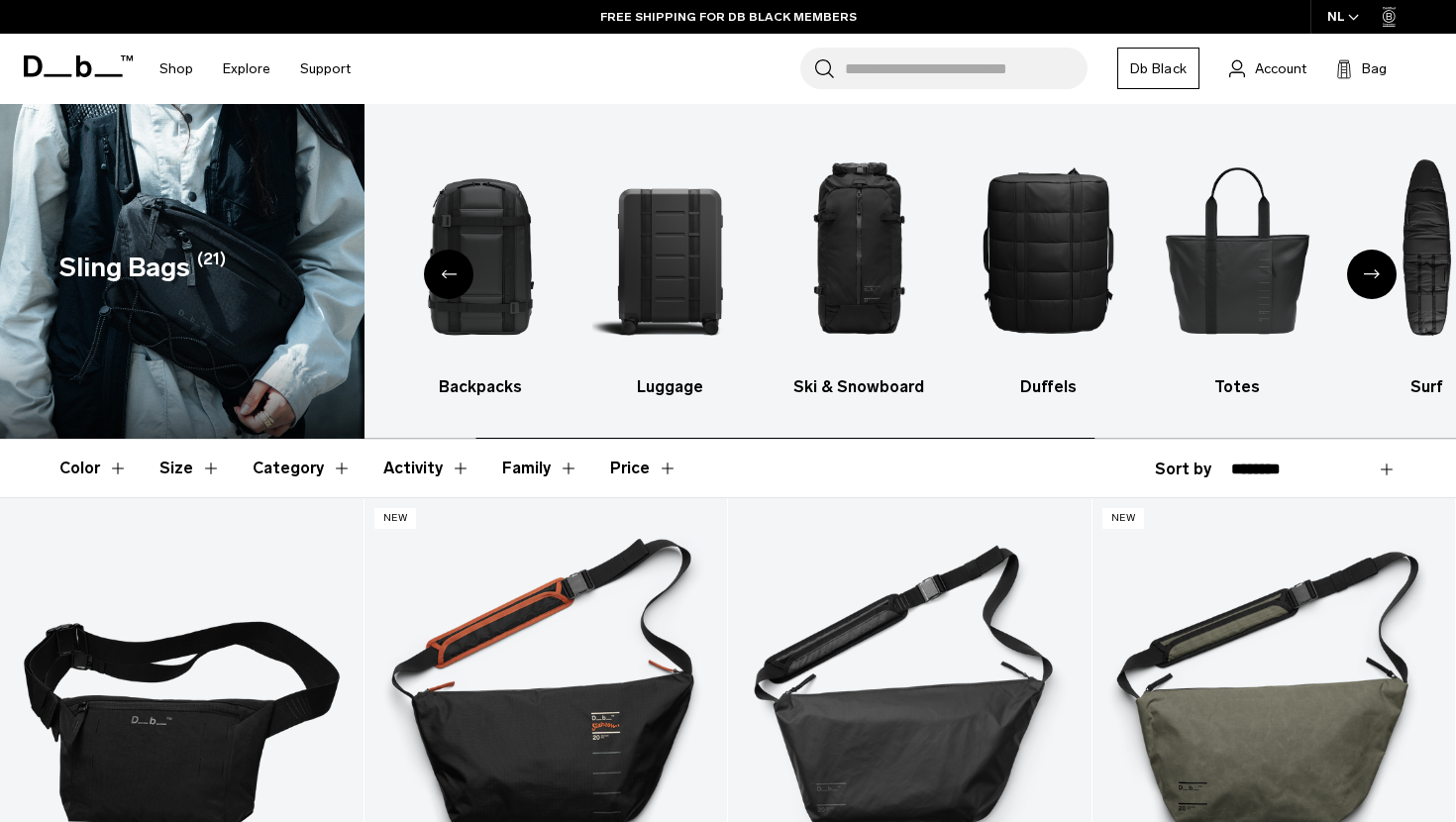 click at bounding box center (1372, 274) 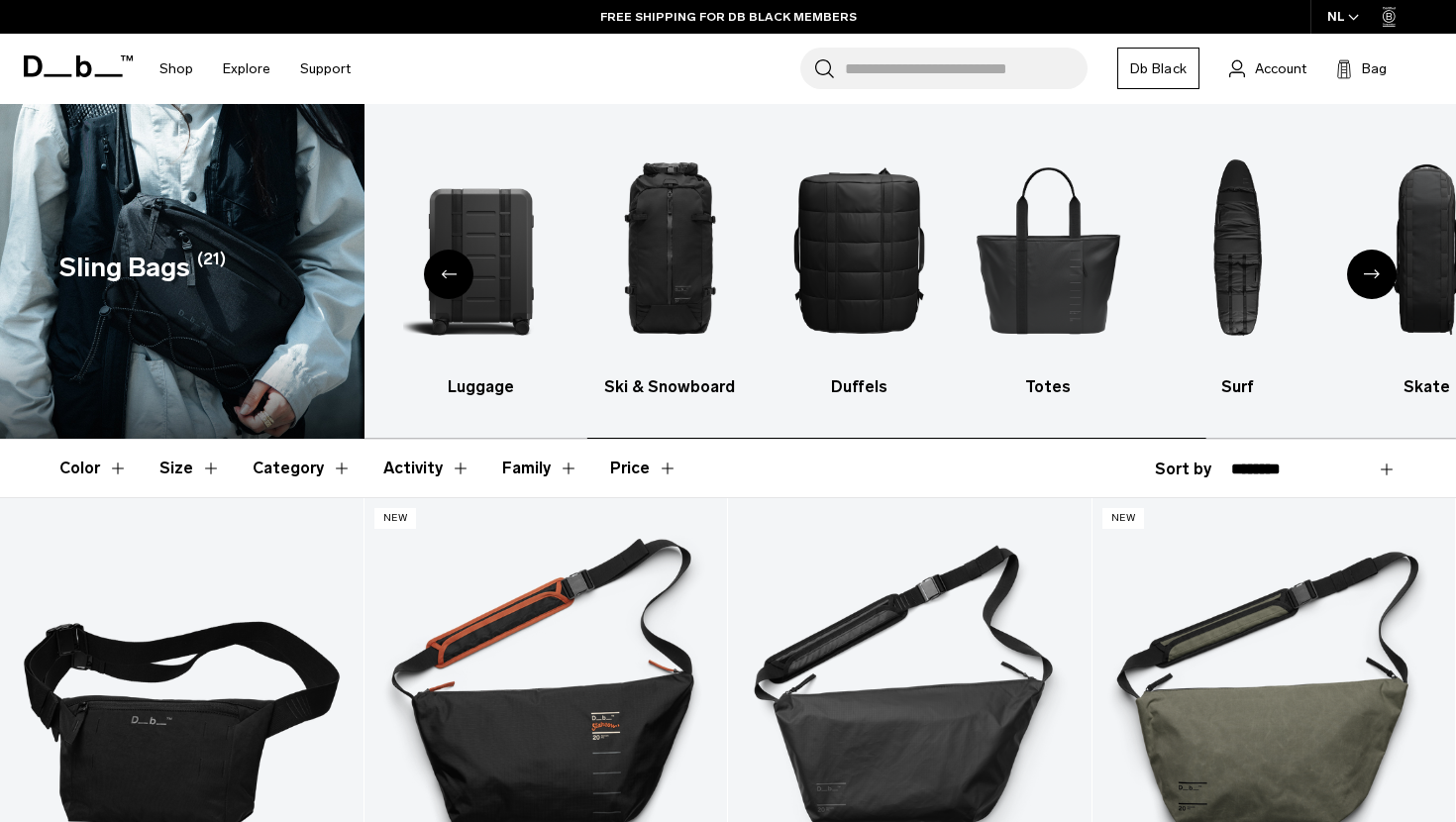 click at bounding box center (1372, 274) 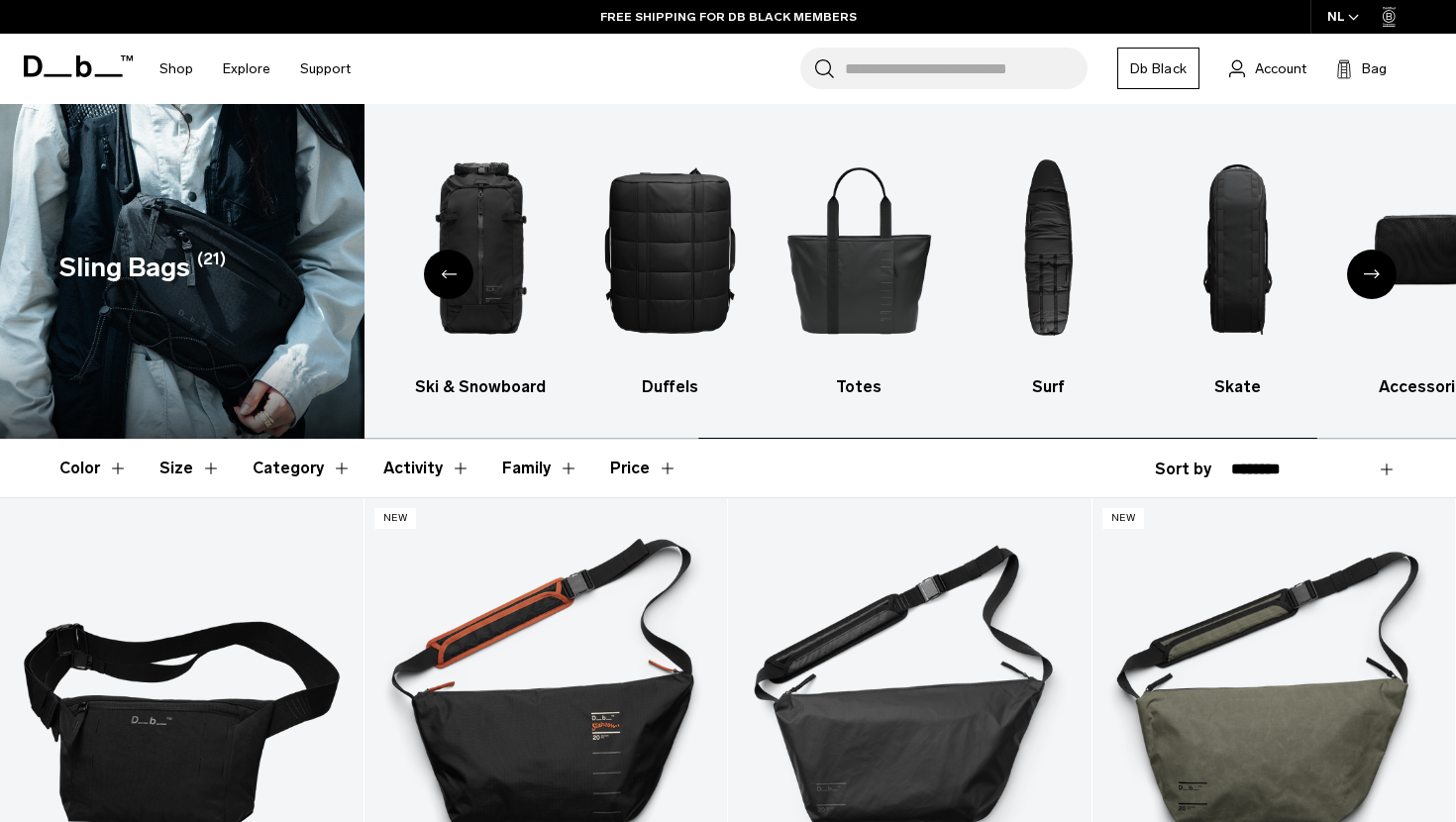 click at bounding box center [1372, 274] 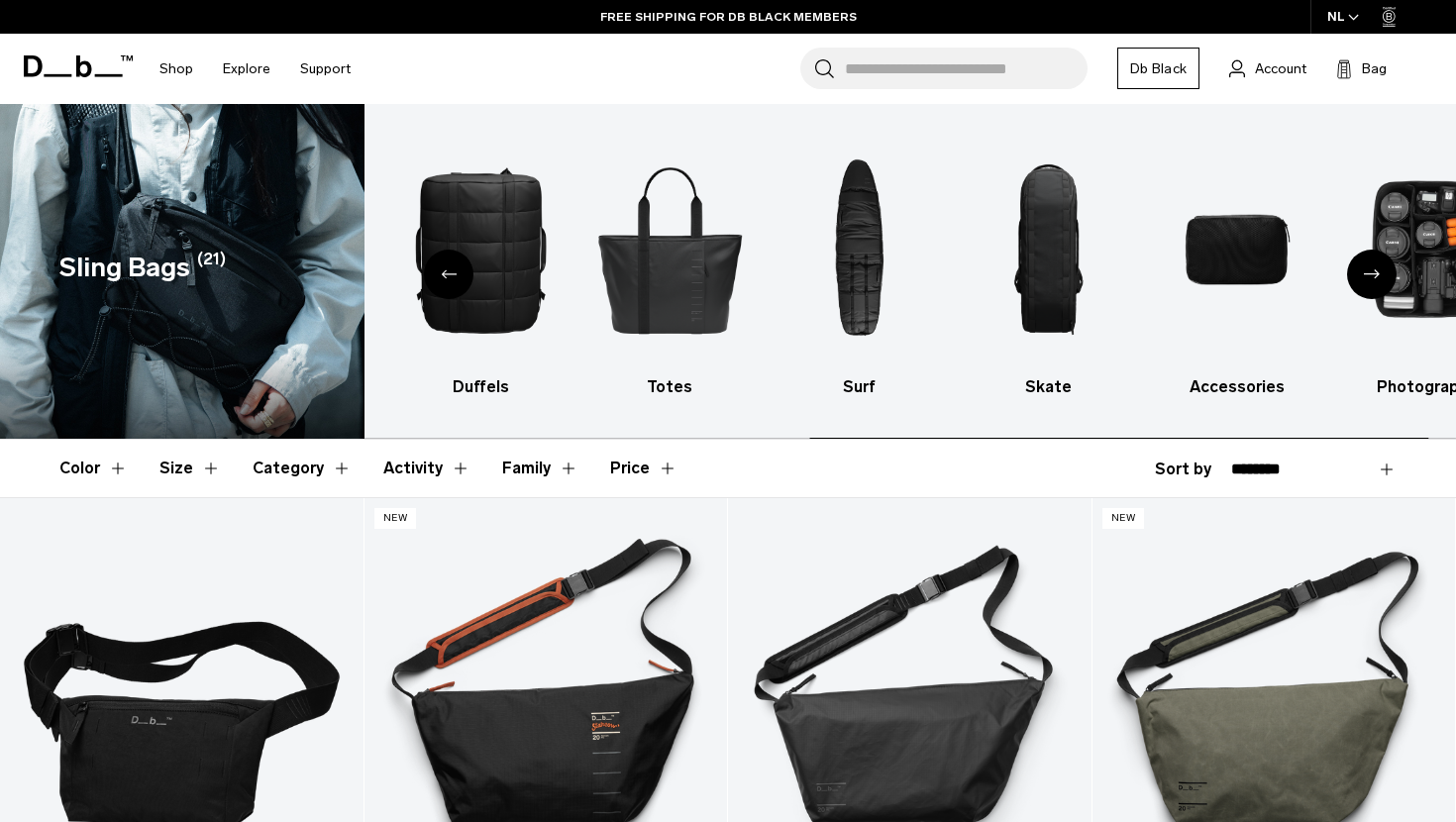 click at bounding box center [1372, 274] 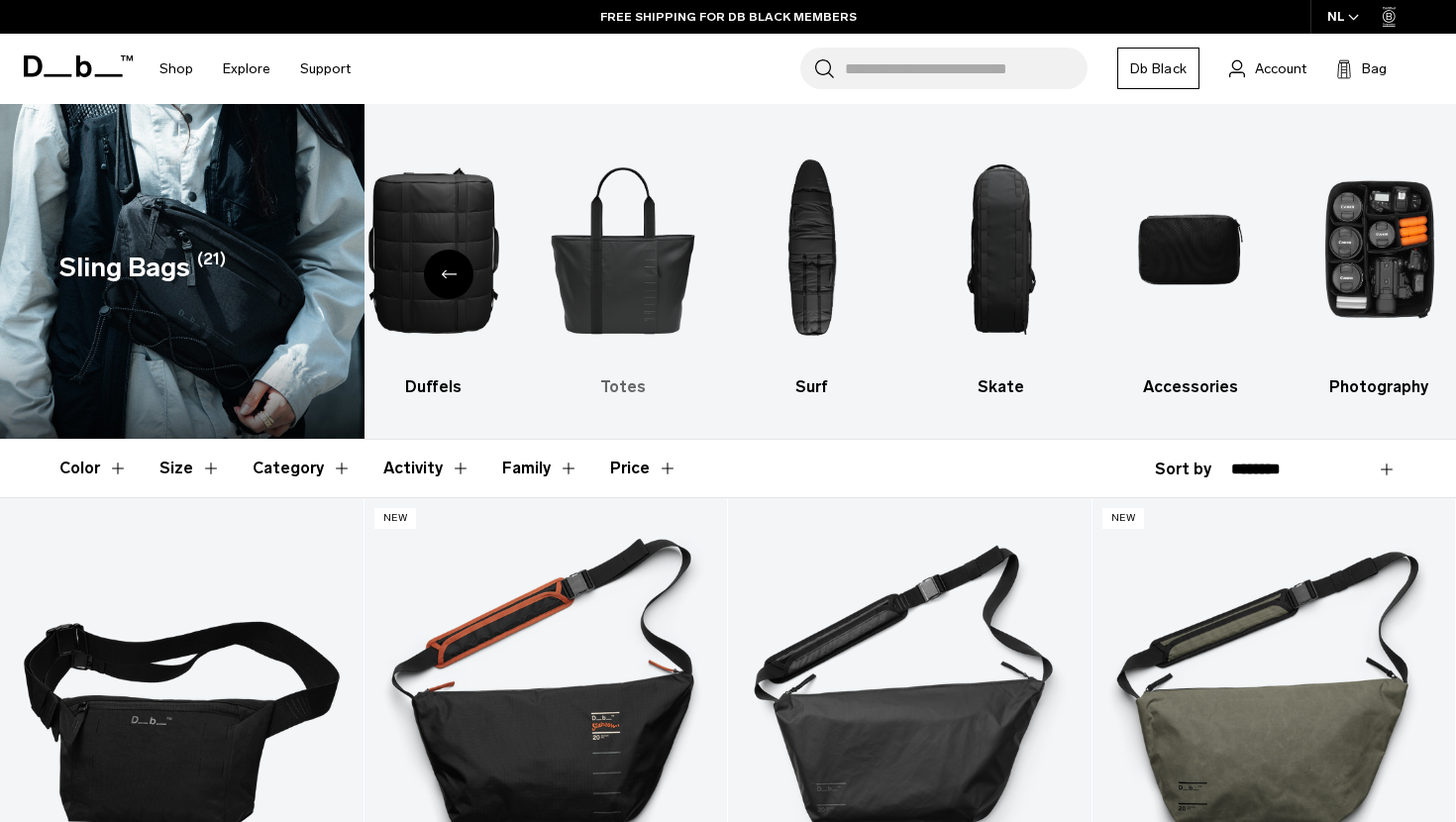 click at bounding box center [623, 250] 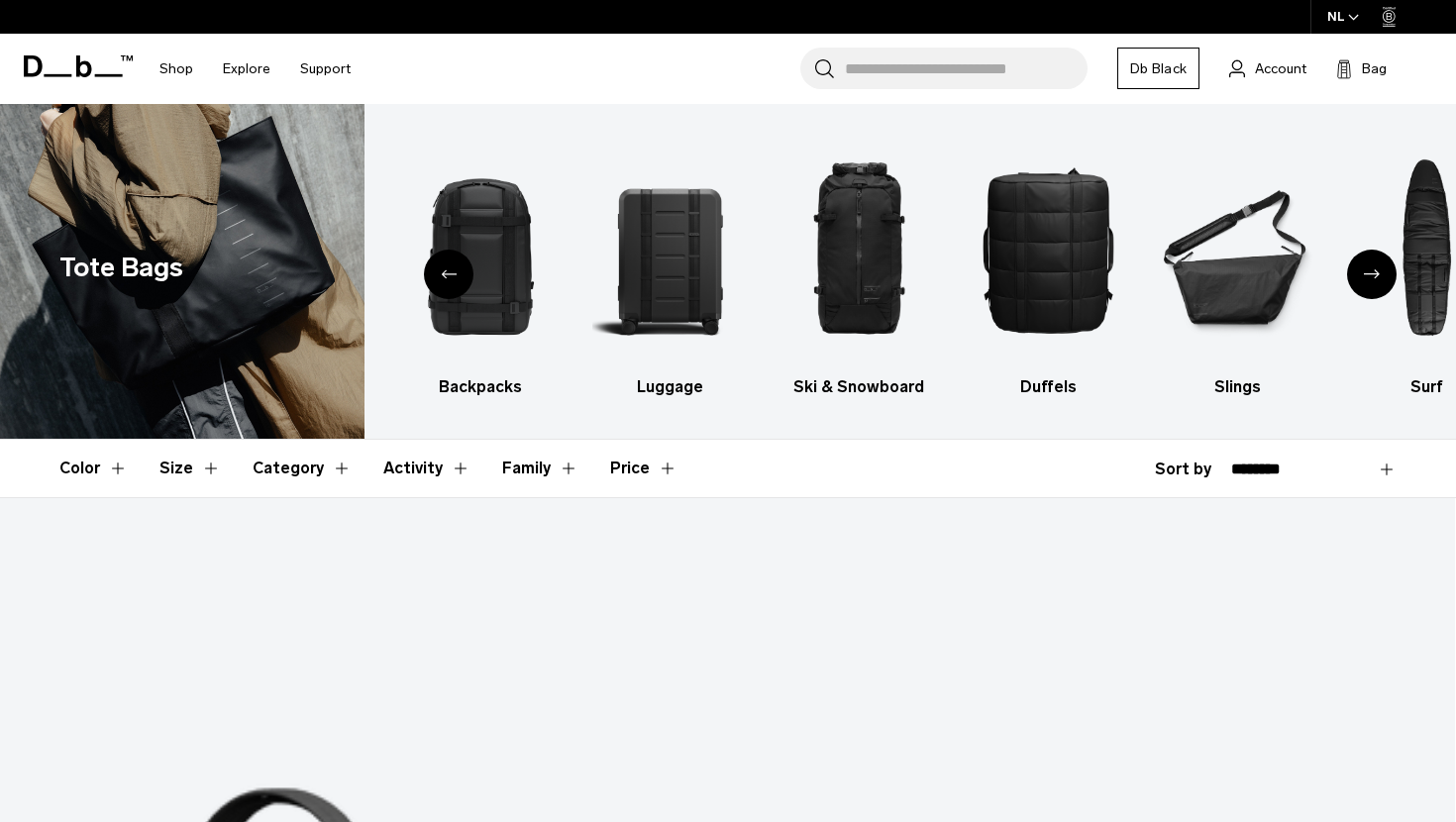 scroll, scrollTop: 0, scrollLeft: 0, axis: both 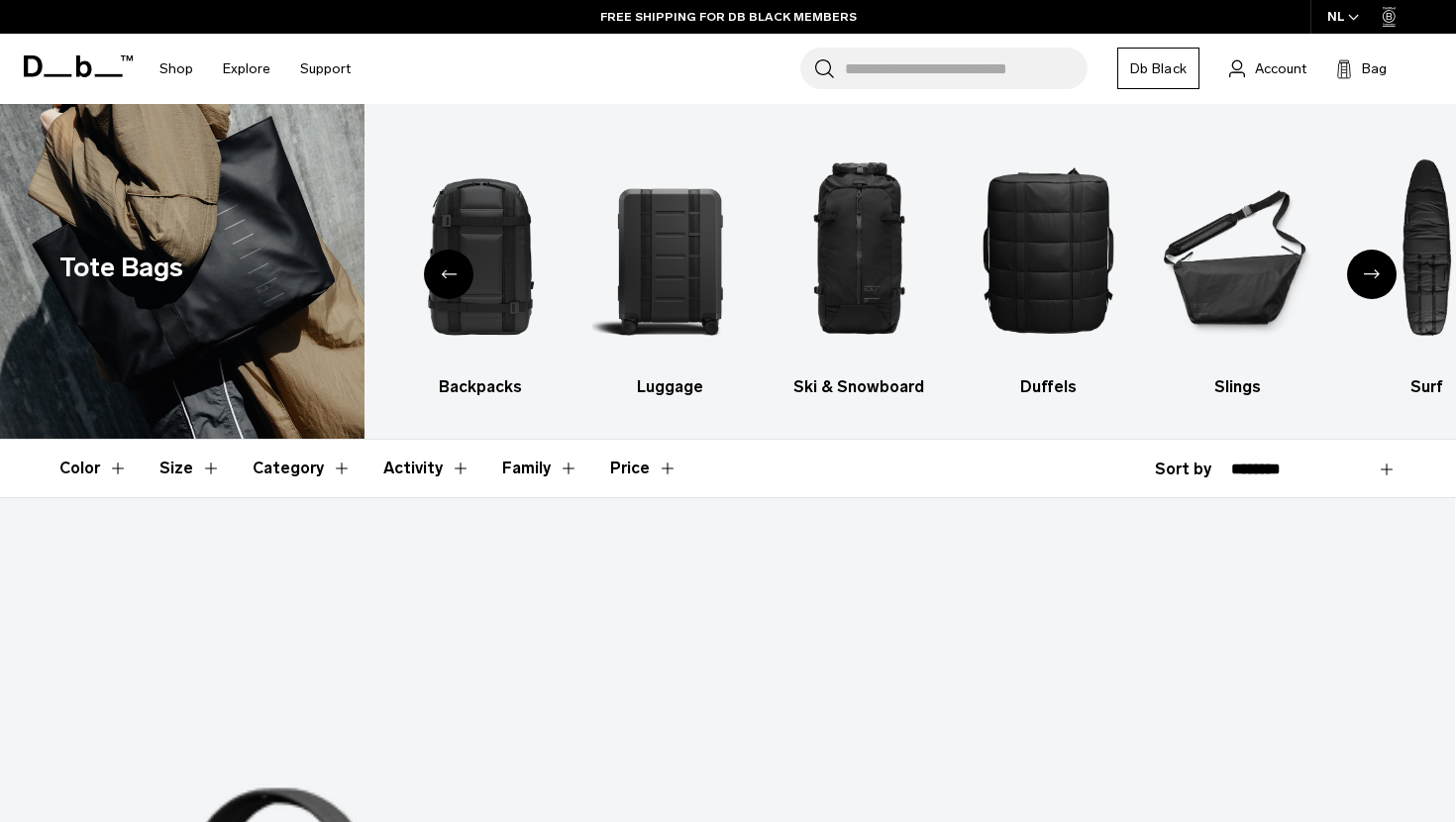 click 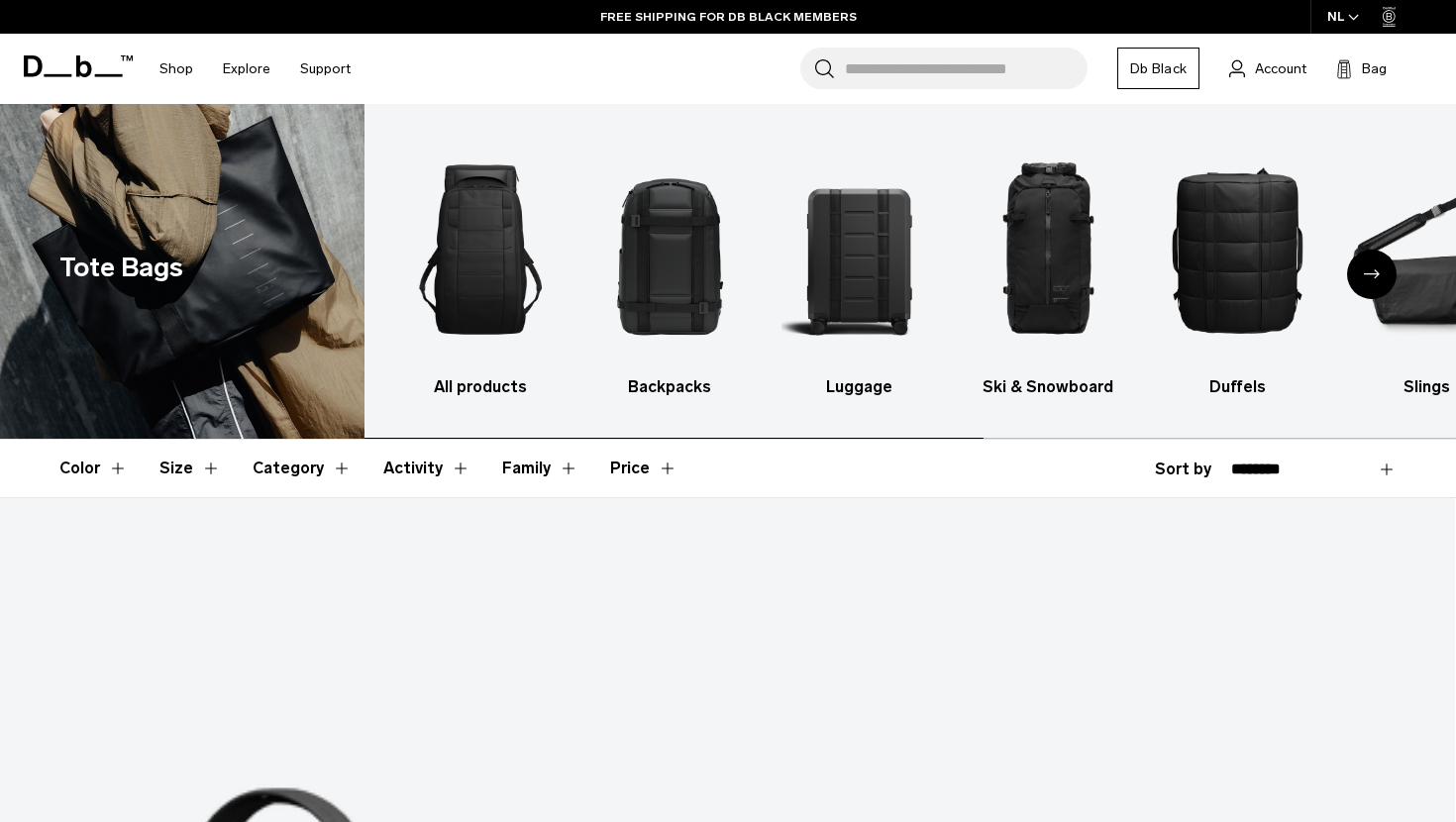 click at bounding box center [481, 250] 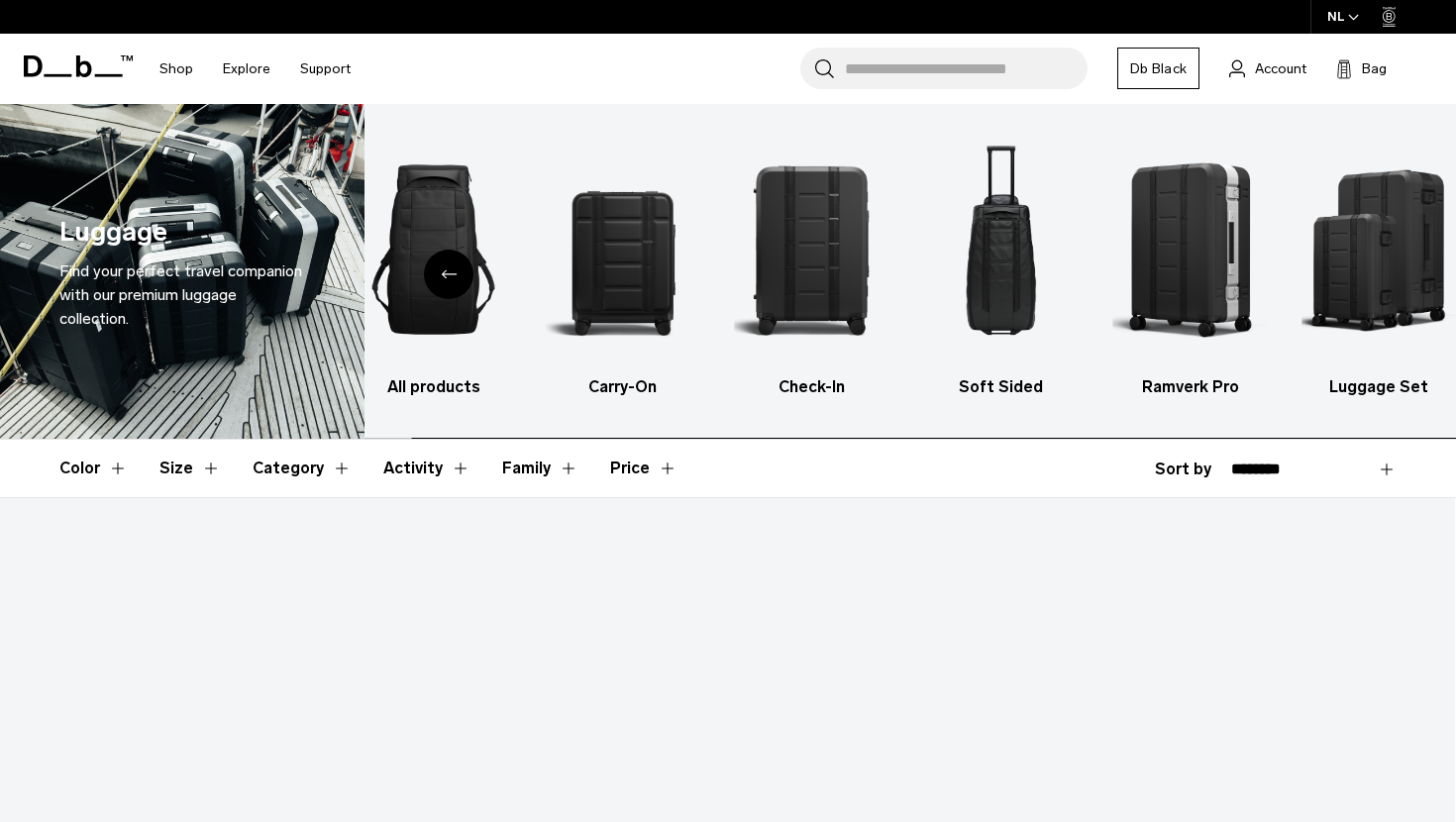 scroll, scrollTop: 0, scrollLeft: 0, axis: both 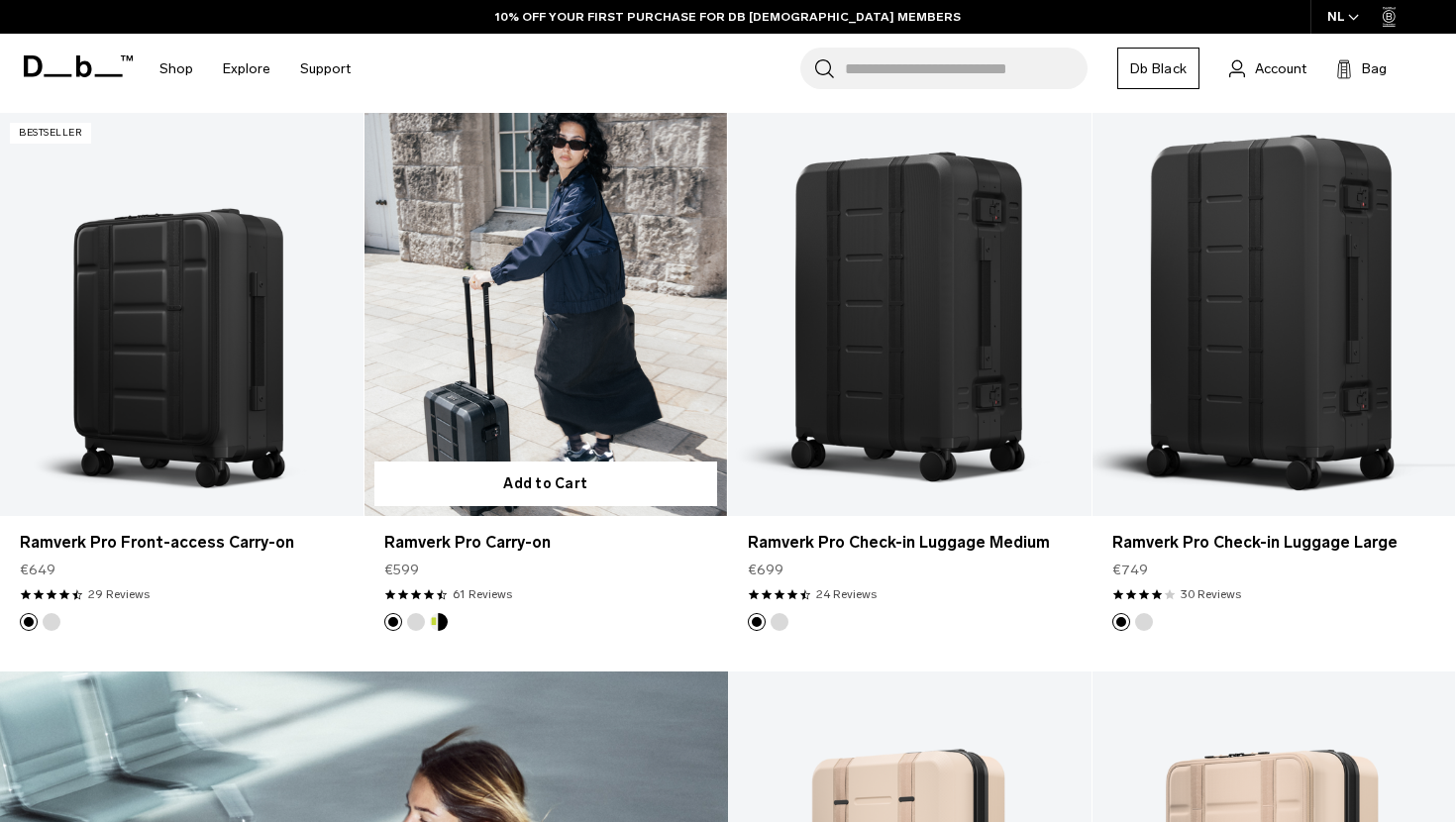 click at bounding box center (439, 622) 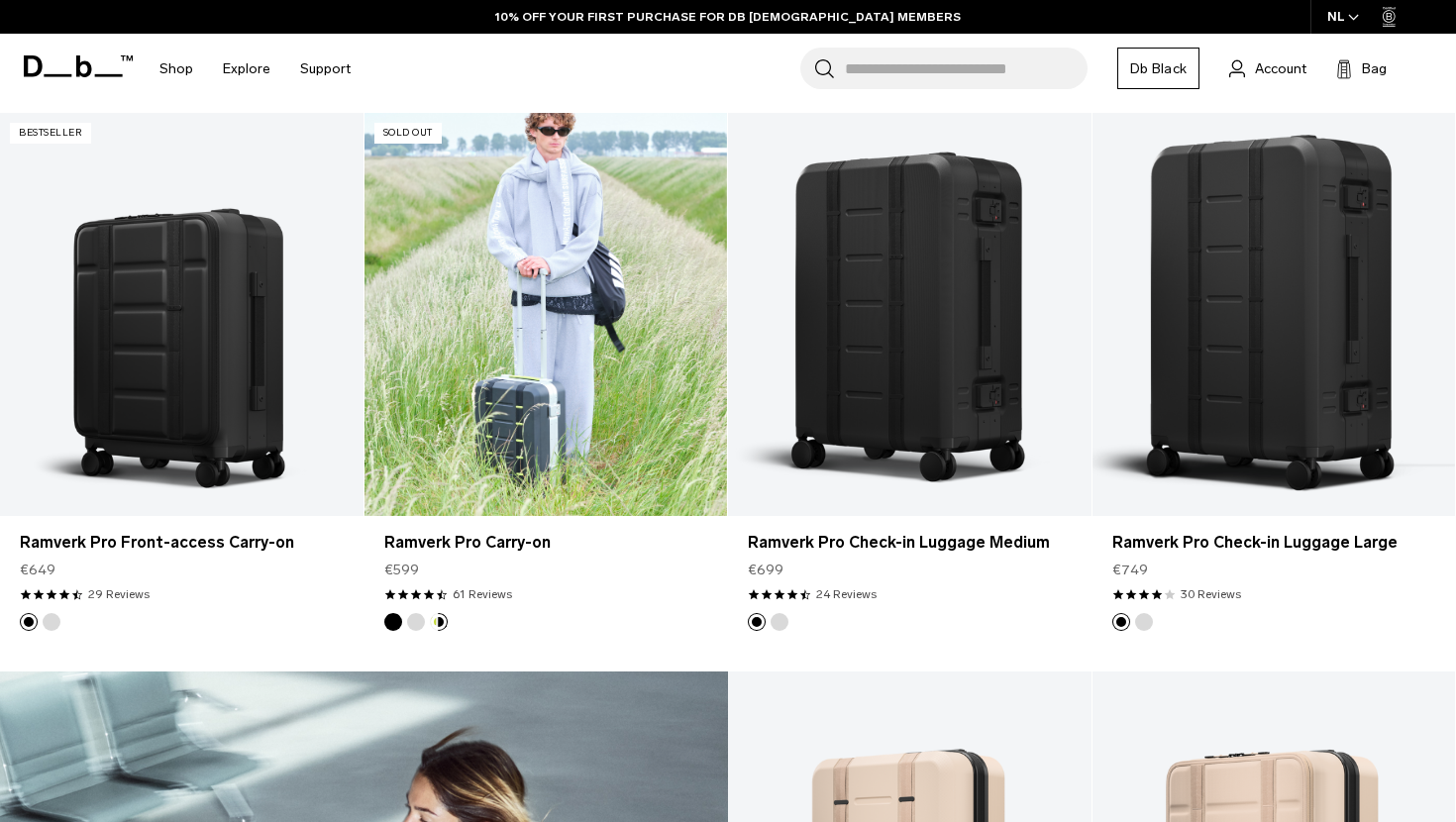 click at bounding box center (416, 622) 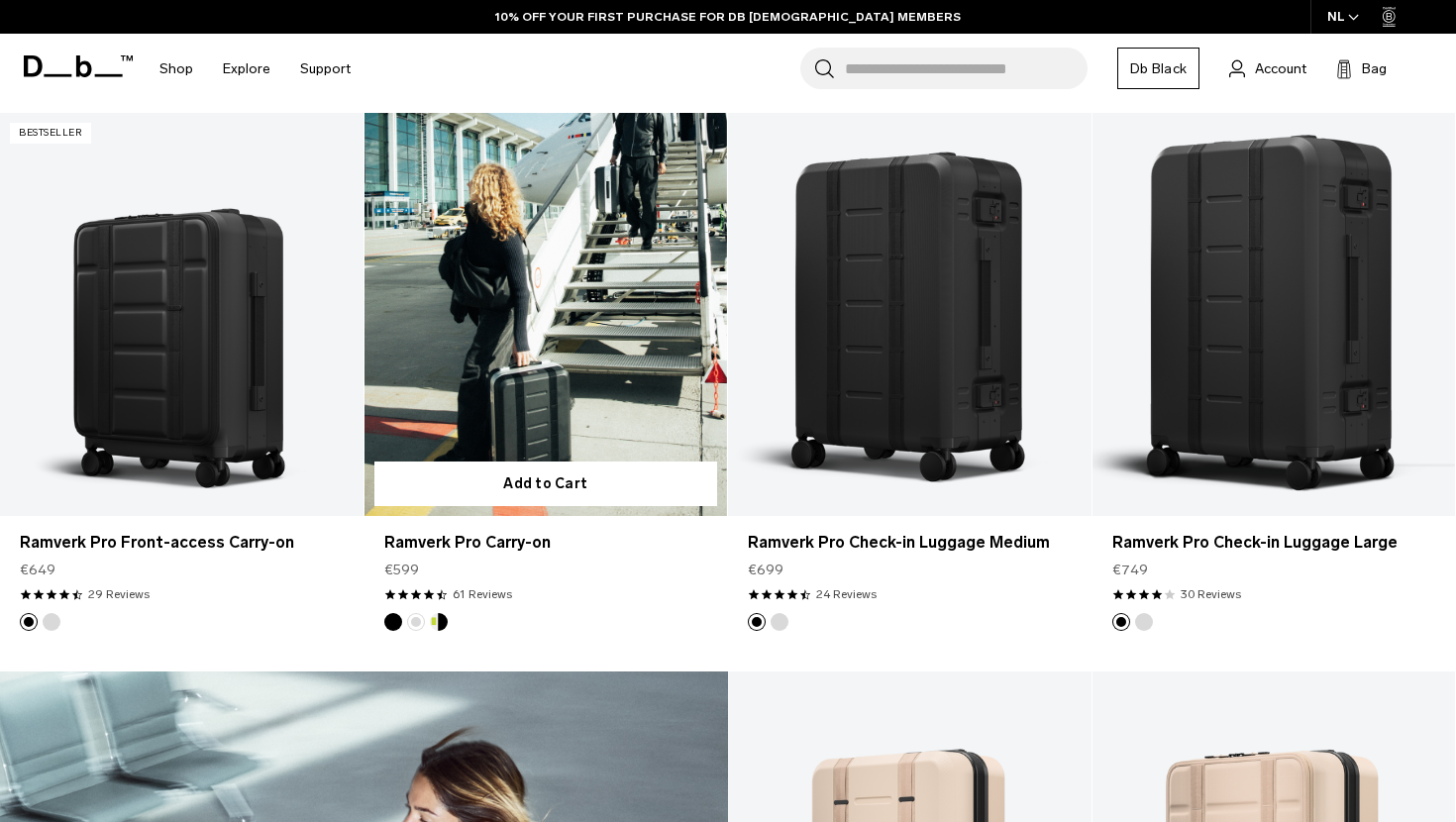 click at bounding box center (393, 622) 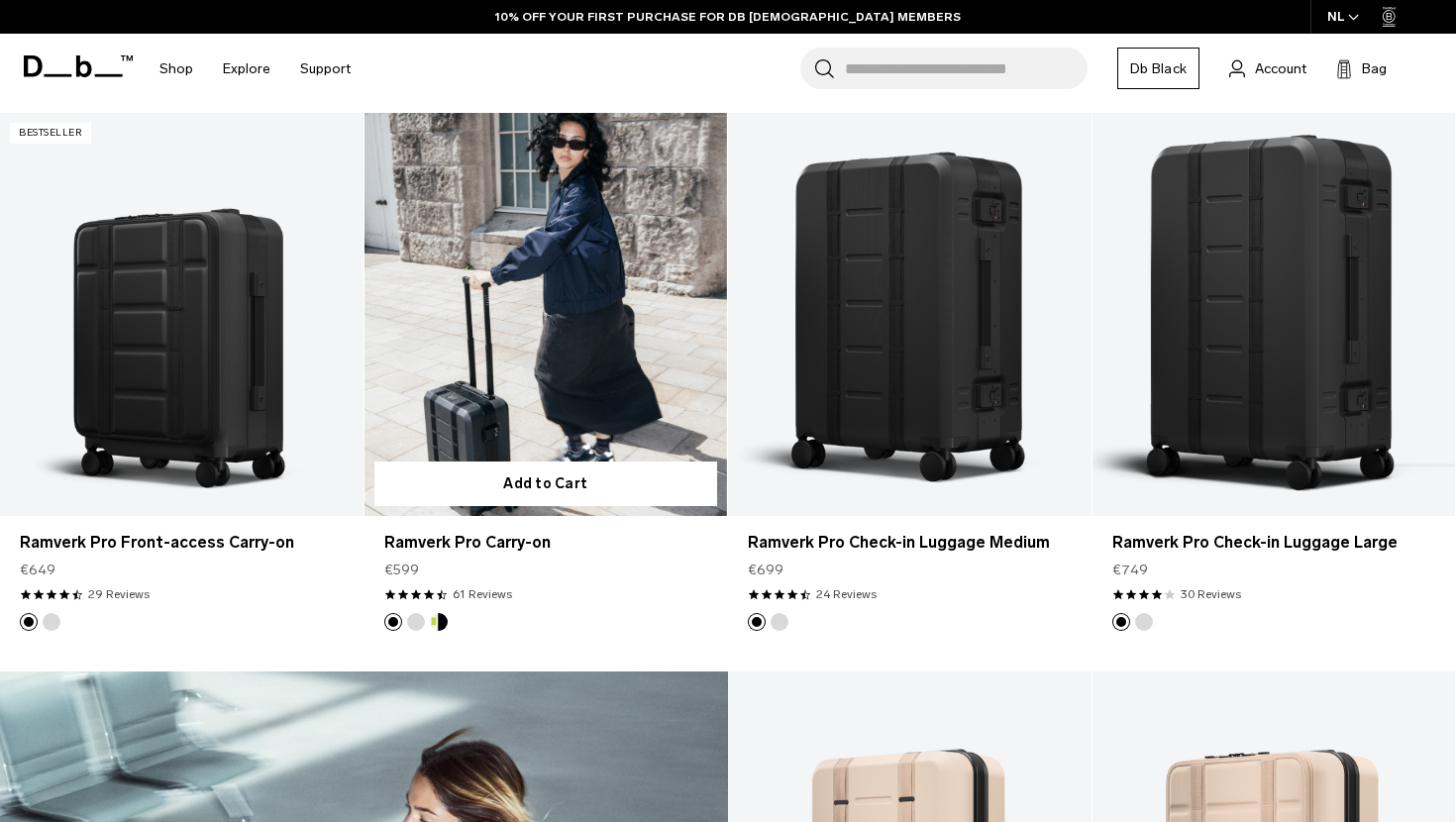 click at bounding box center [546, 314] 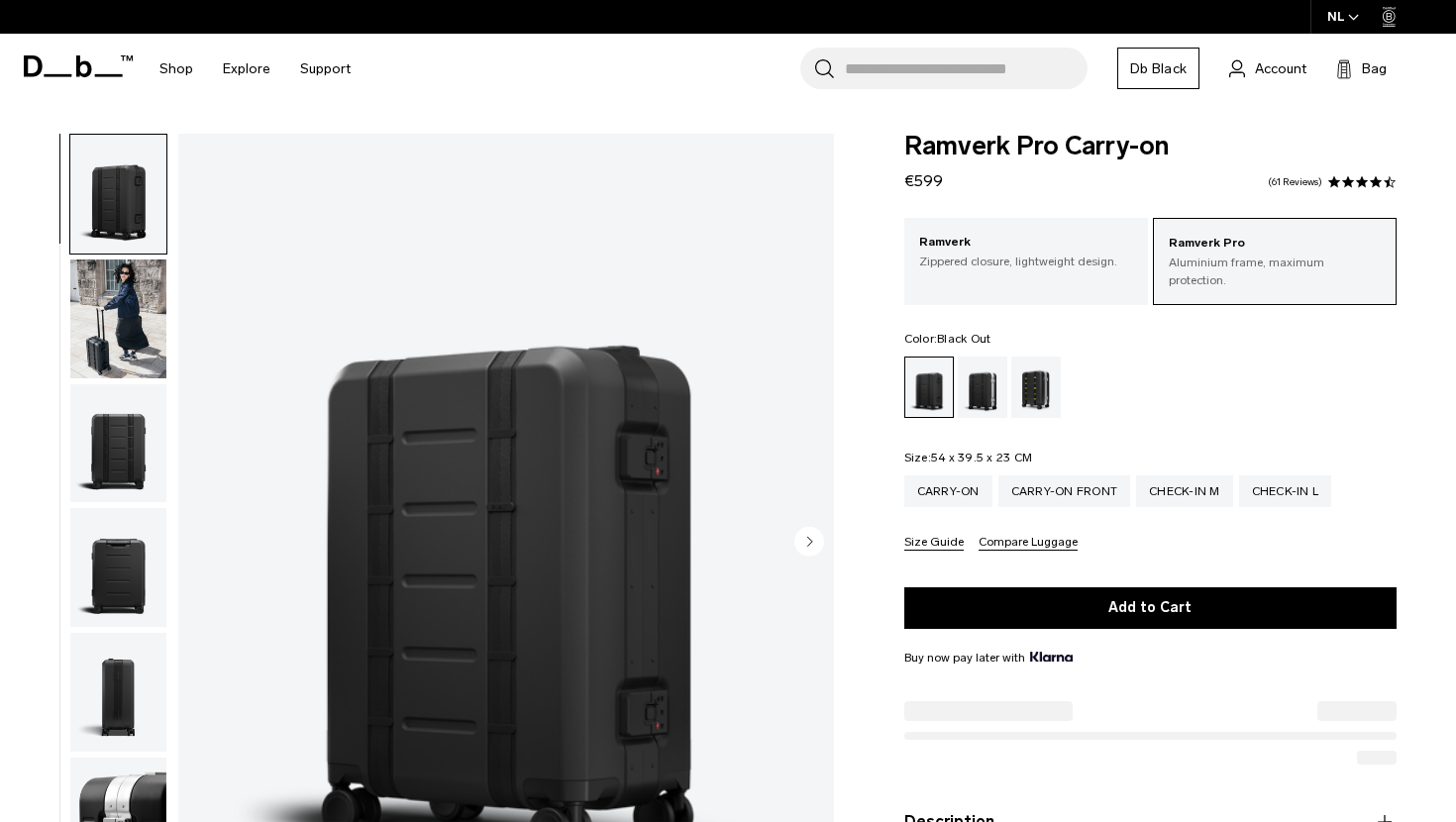scroll, scrollTop: 216, scrollLeft: 0, axis: vertical 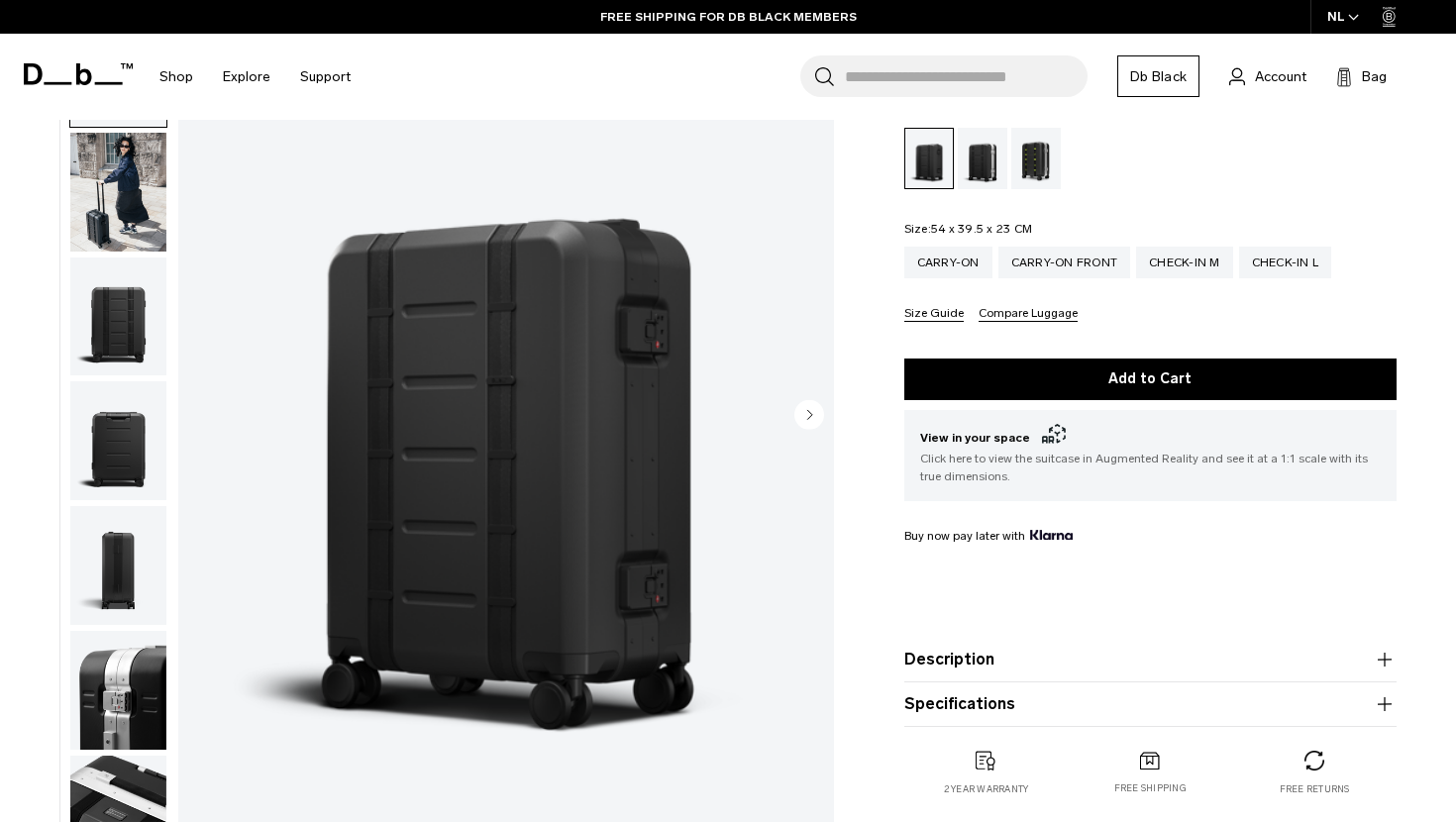 click on "Description" at bounding box center (1150, 660) 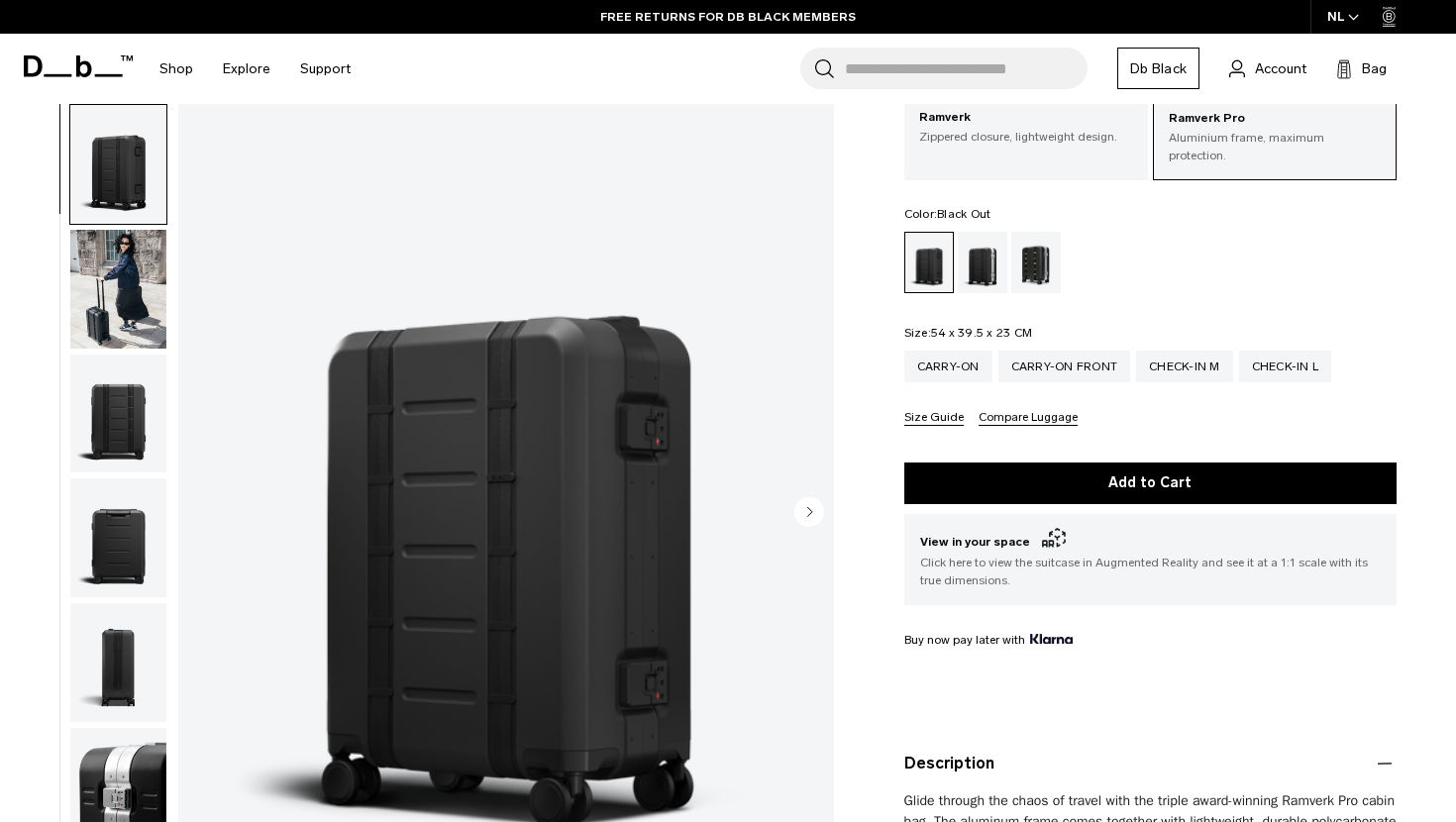 scroll, scrollTop: 0, scrollLeft: 0, axis: both 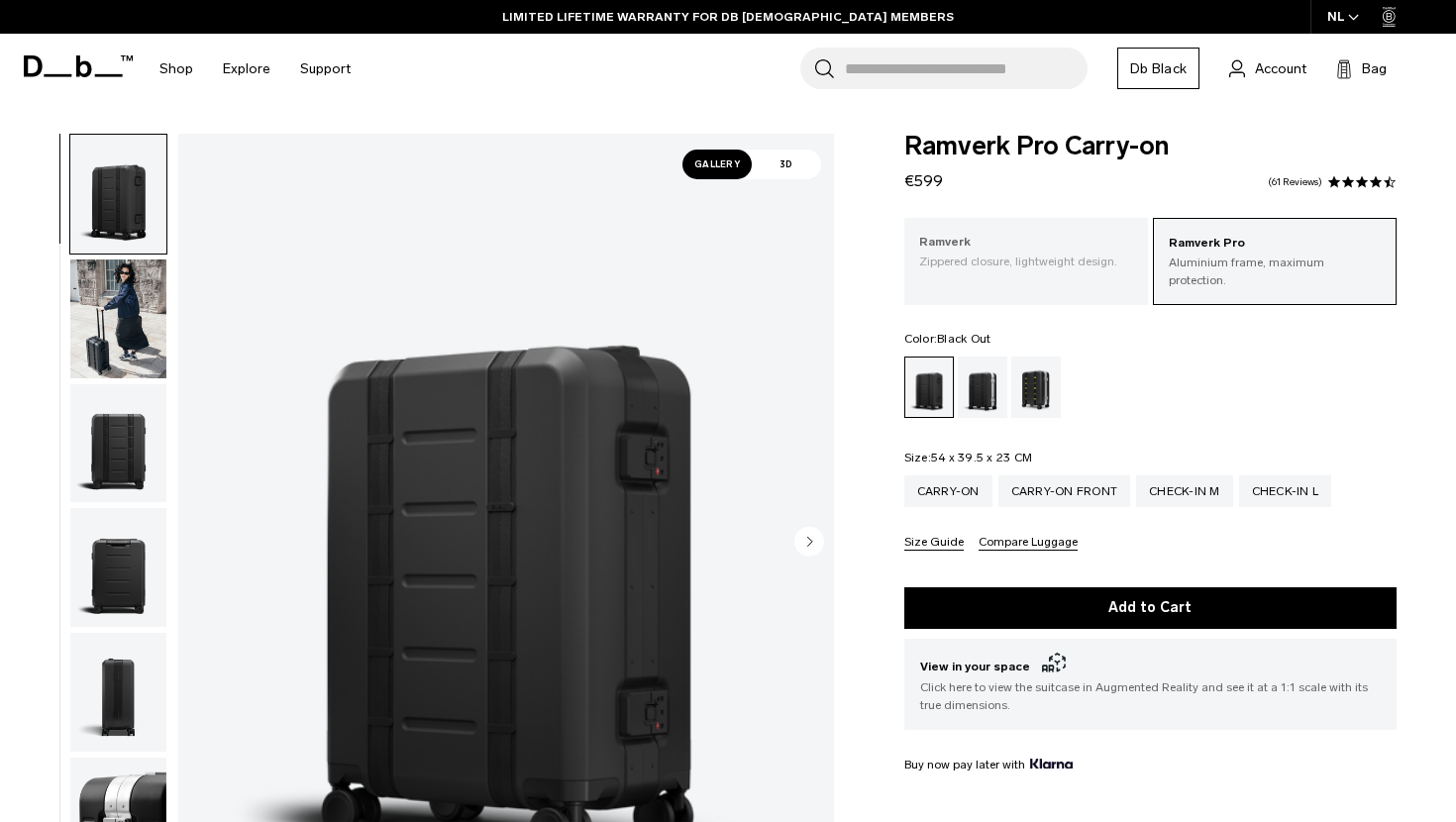 click on "Ramverk
Zippered closure, lightweight design." at bounding box center [1026, 252] 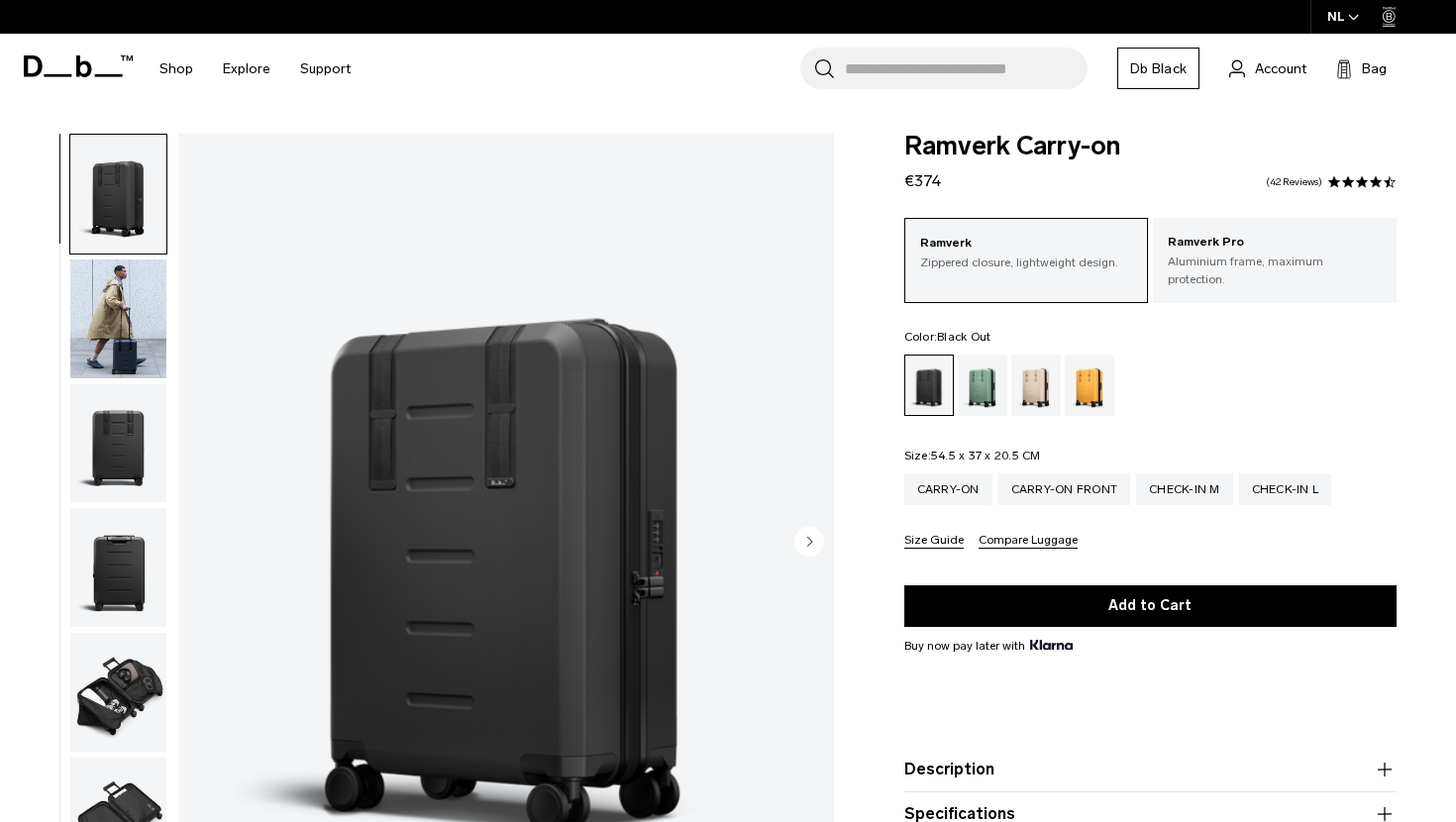 scroll, scrollTop: 0, scrollLeft: 0, axis: both 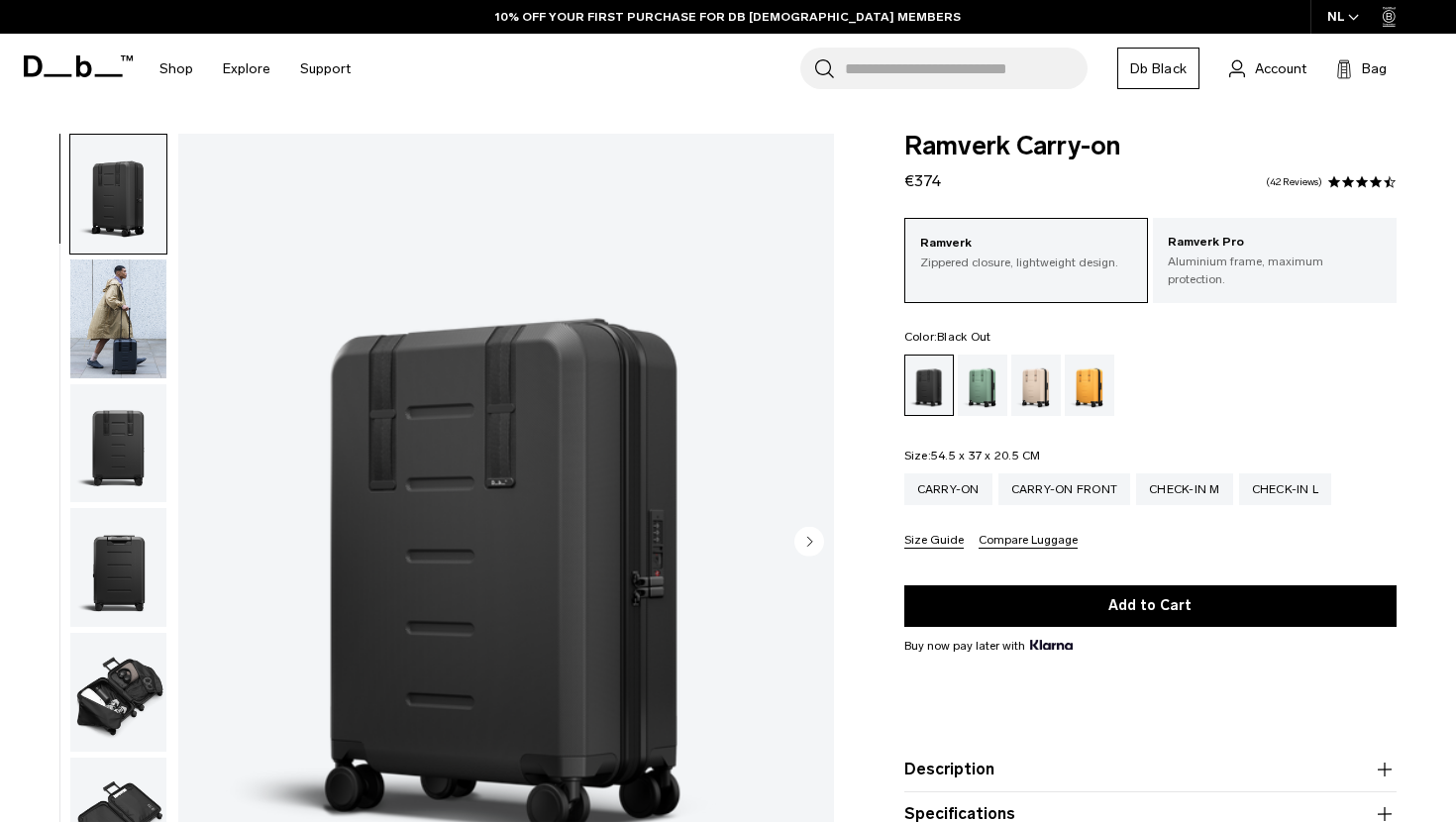 click 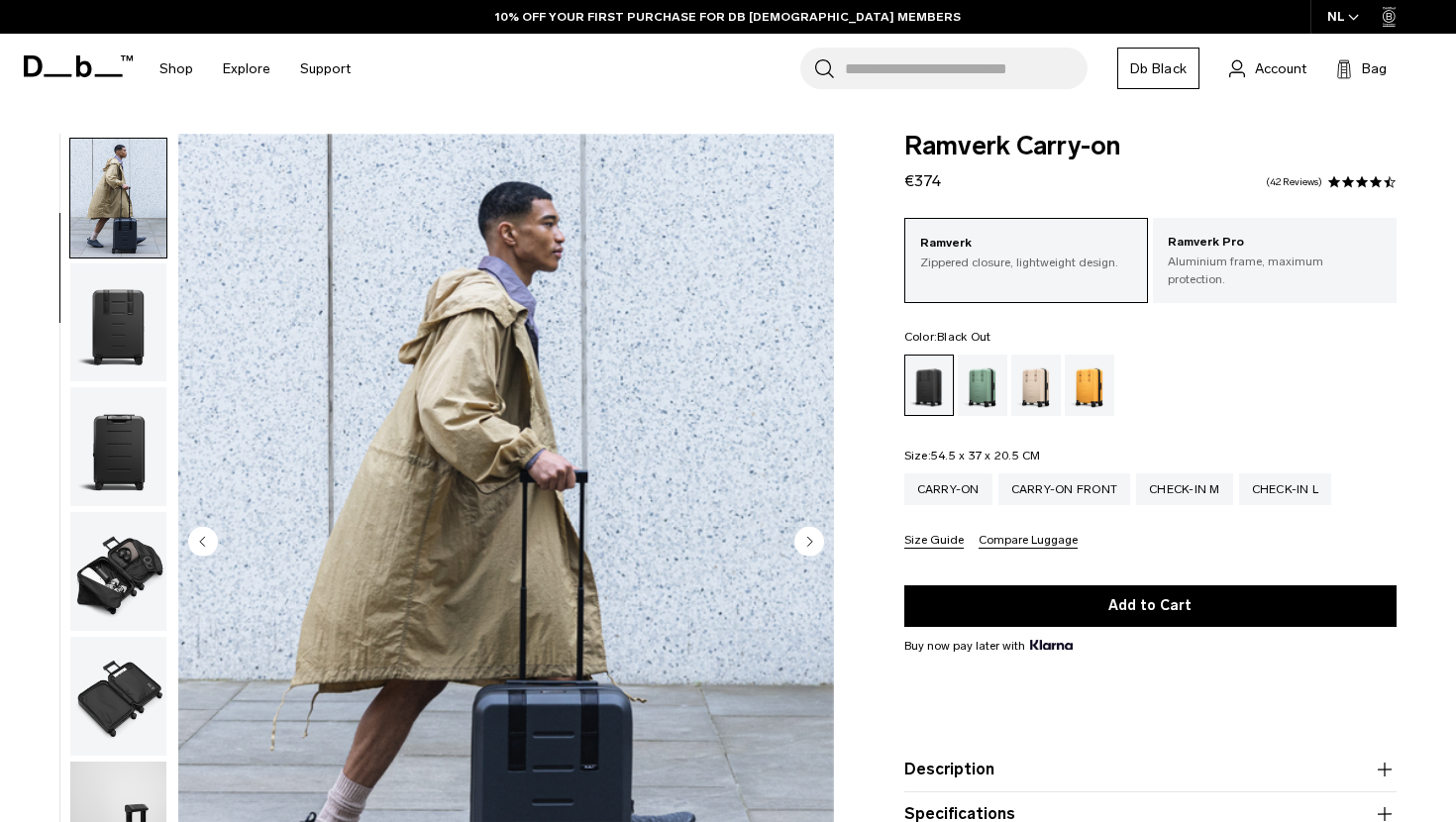 scroll, scrollTop: 125, scrollLeft: 0, axis: vertical 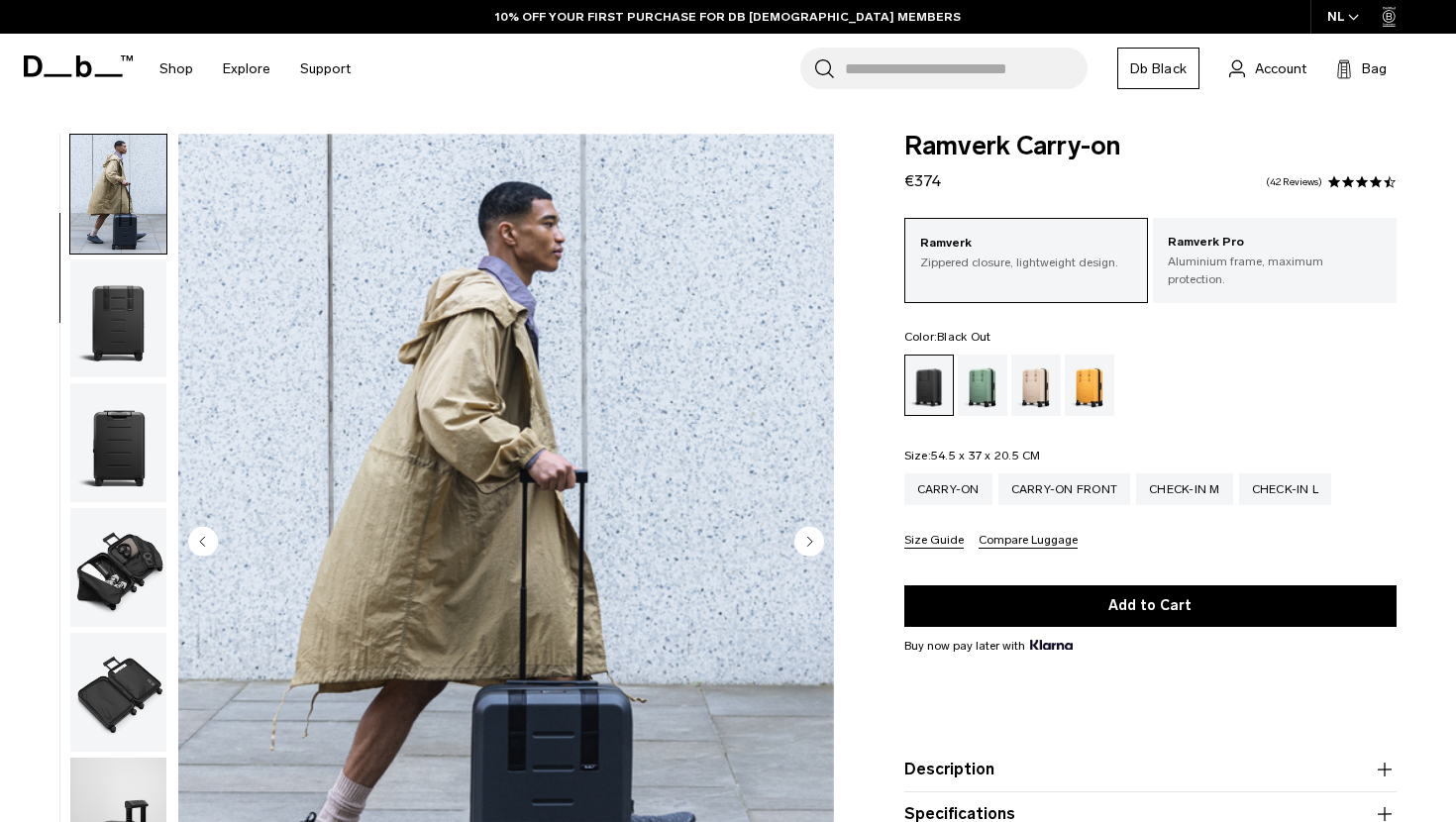 click 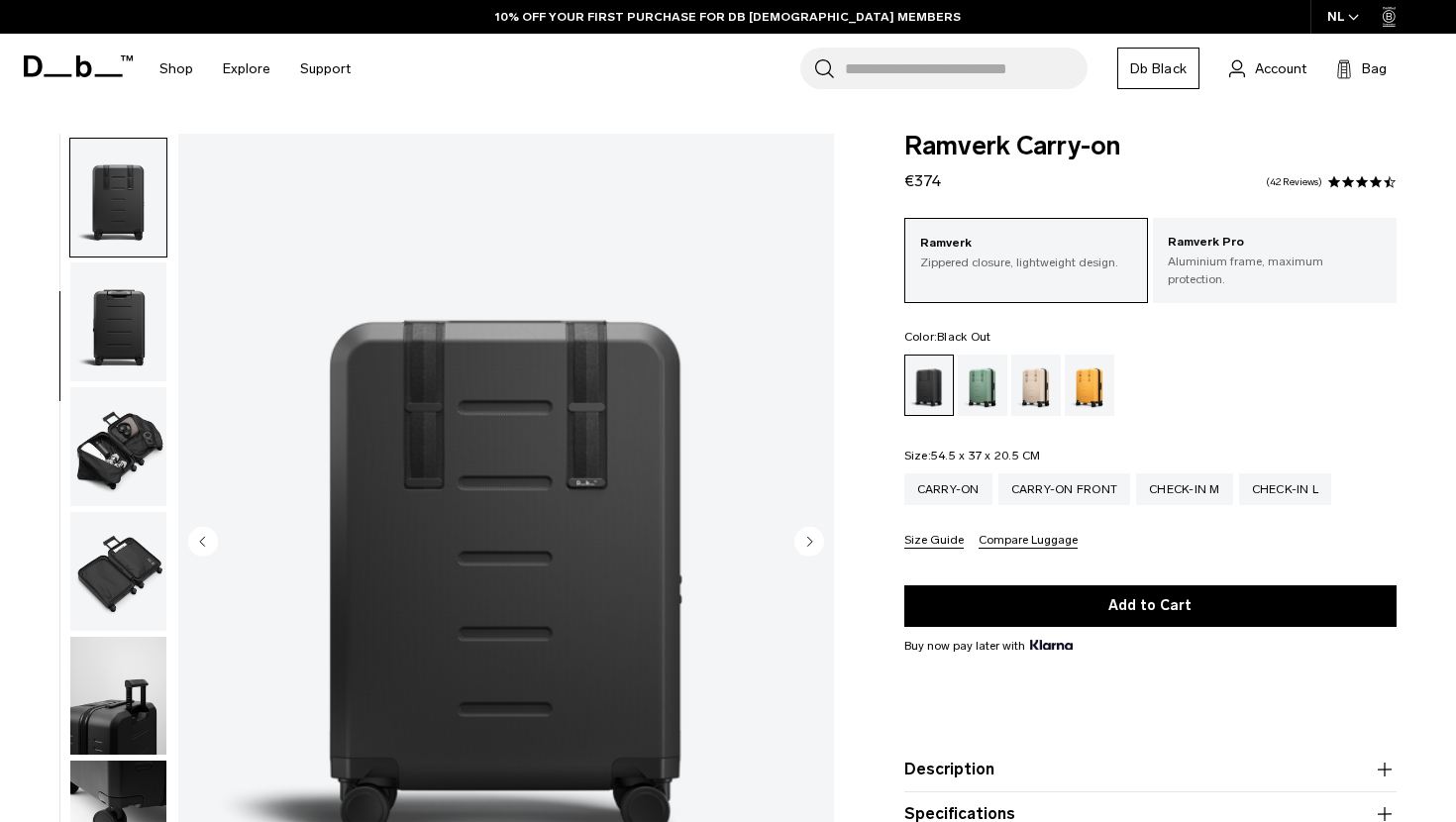 scroll, scrollTop: 250, scrollLeft: 0, axis: vertical 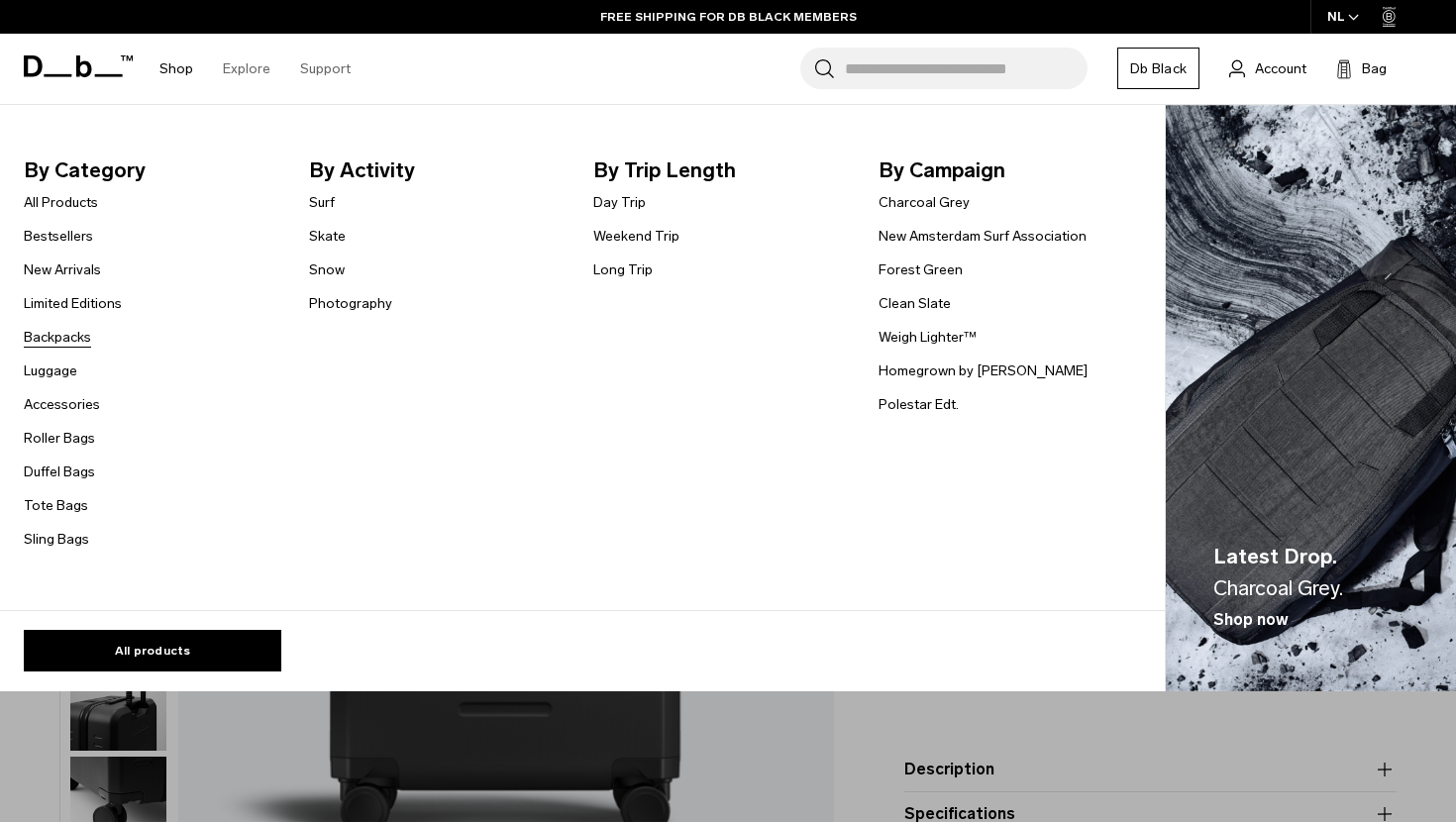 click on "Backpacks" at bounding box center (57, 337) 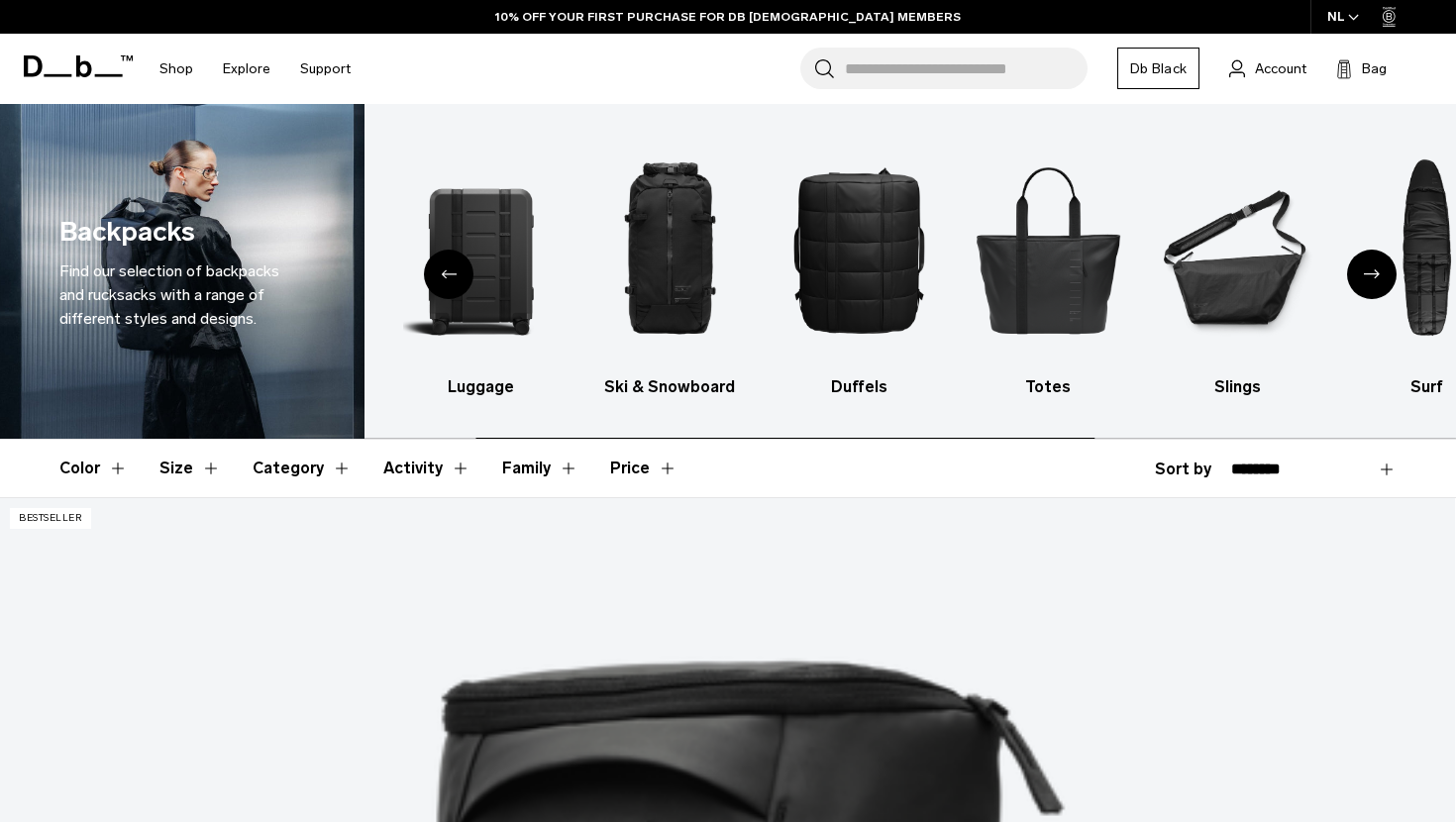 scroll, scrollTop: 0, scrollLeft: 0, axis: both 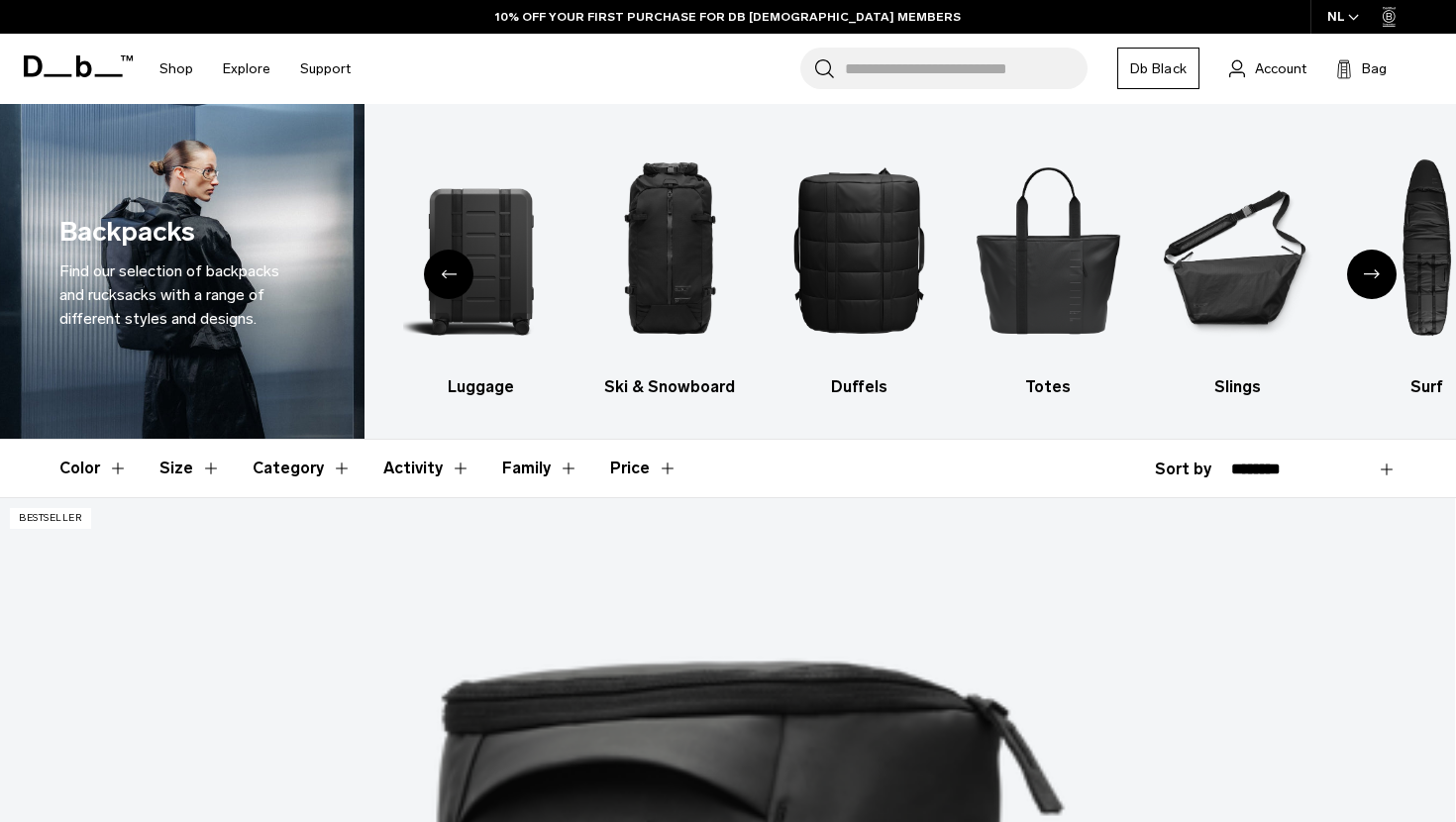 click on "Category" at bounding box center [302, 468] 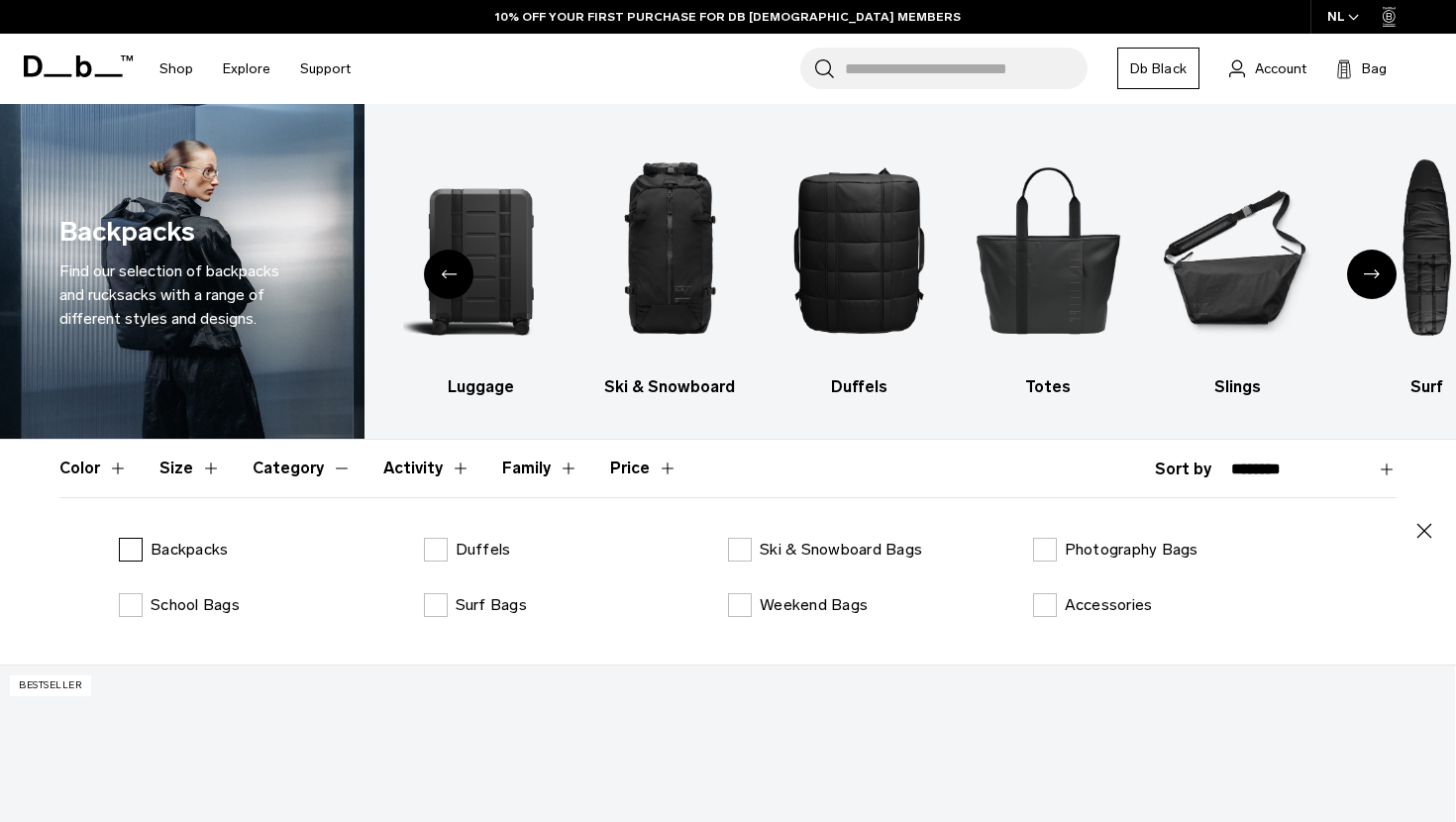click on "Backpacks" at bounding box center [173, 550] 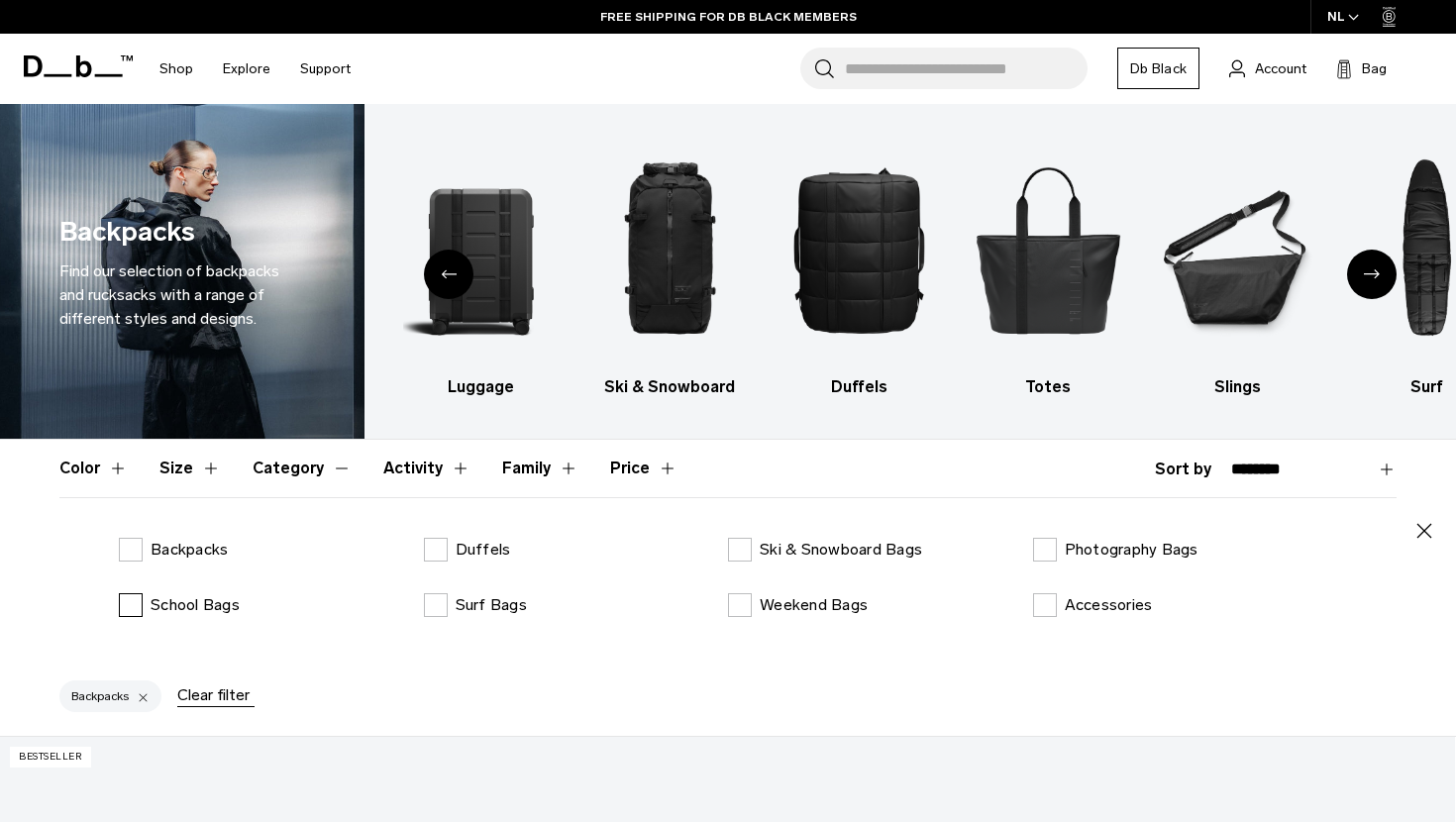 click on "School Bags" at bounding box center [179, 605] 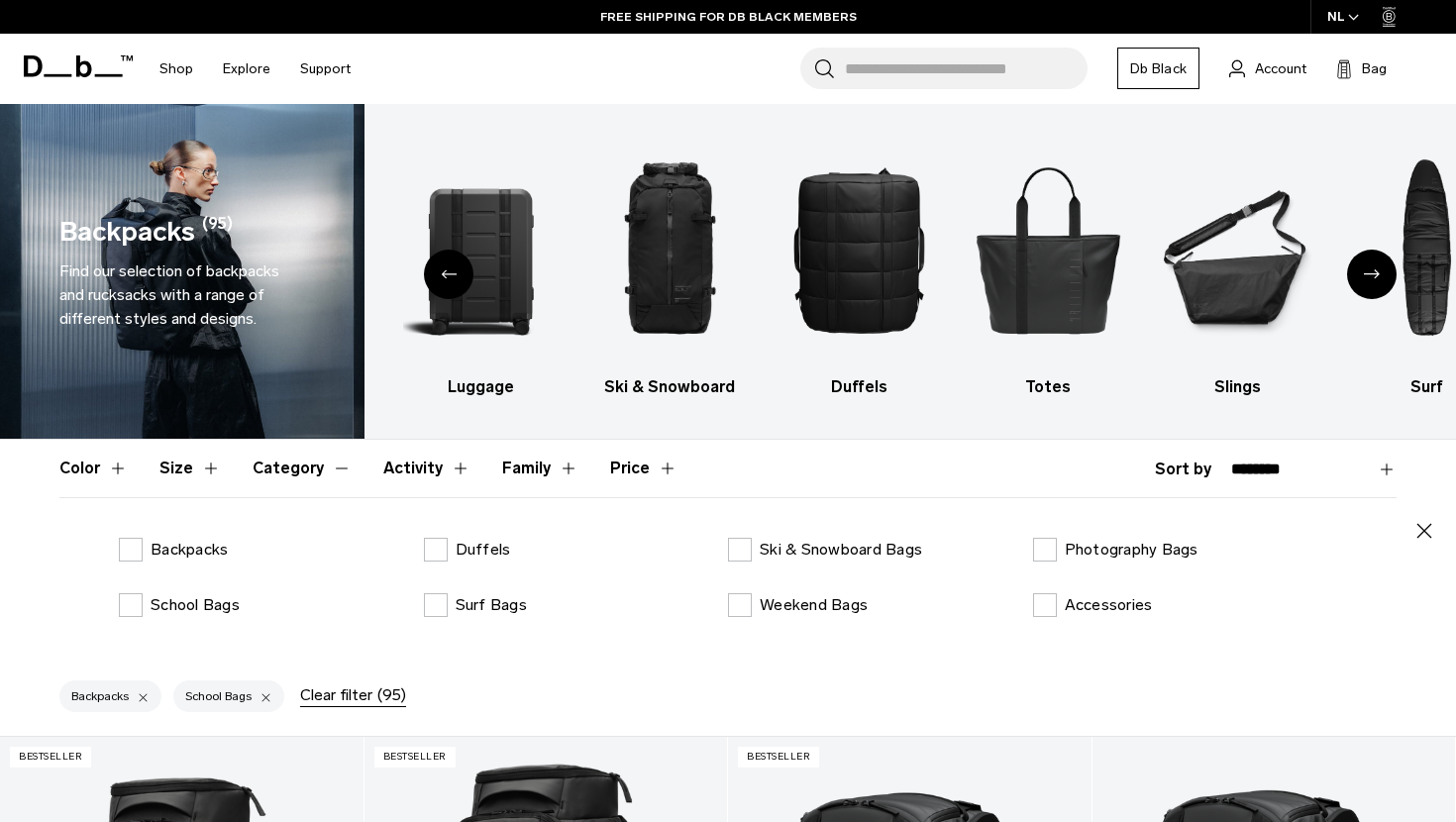click on "Activity" at bounding box center [427, 468] 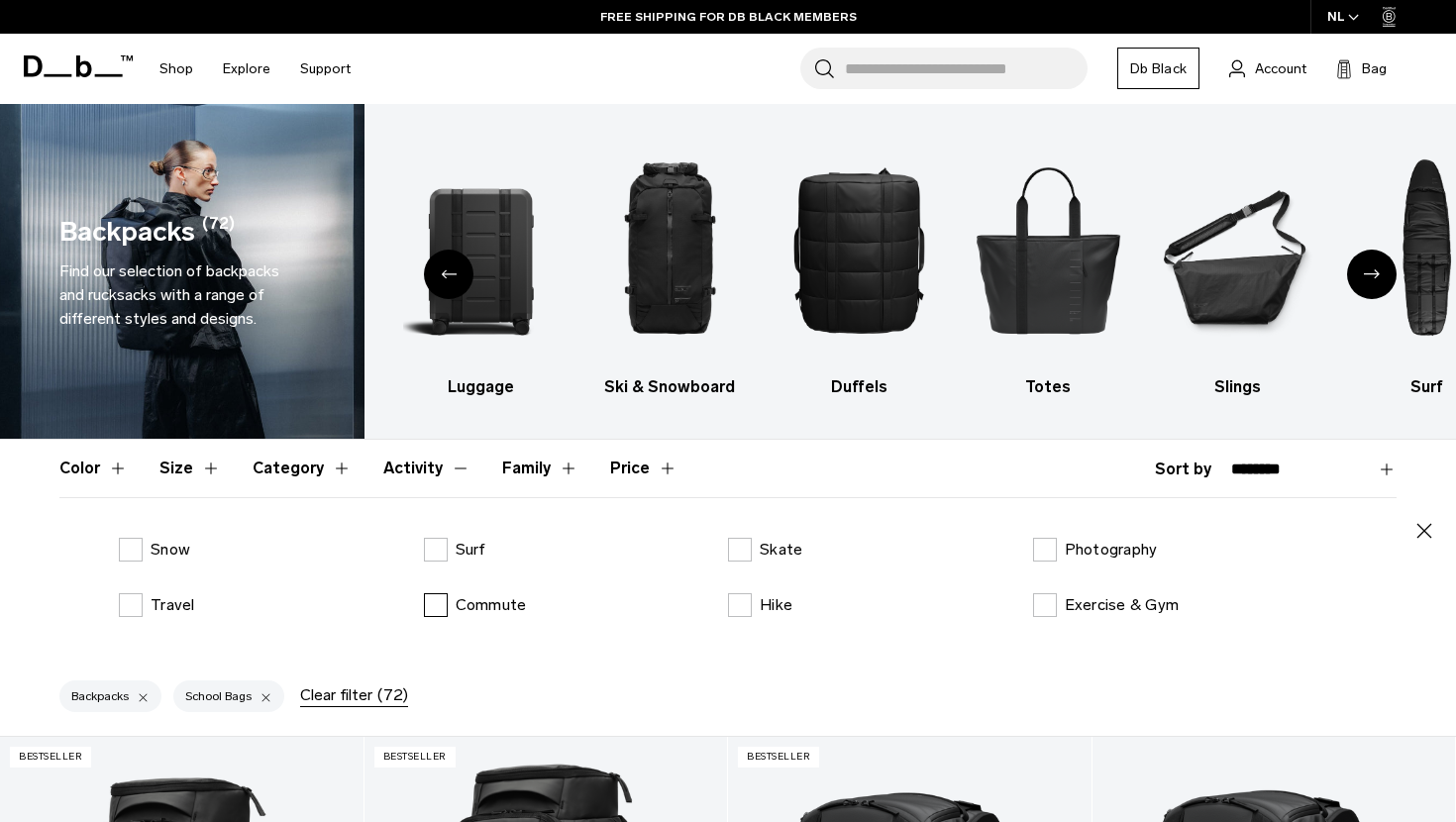 click on "Commute" at bounding box center (475, 605) 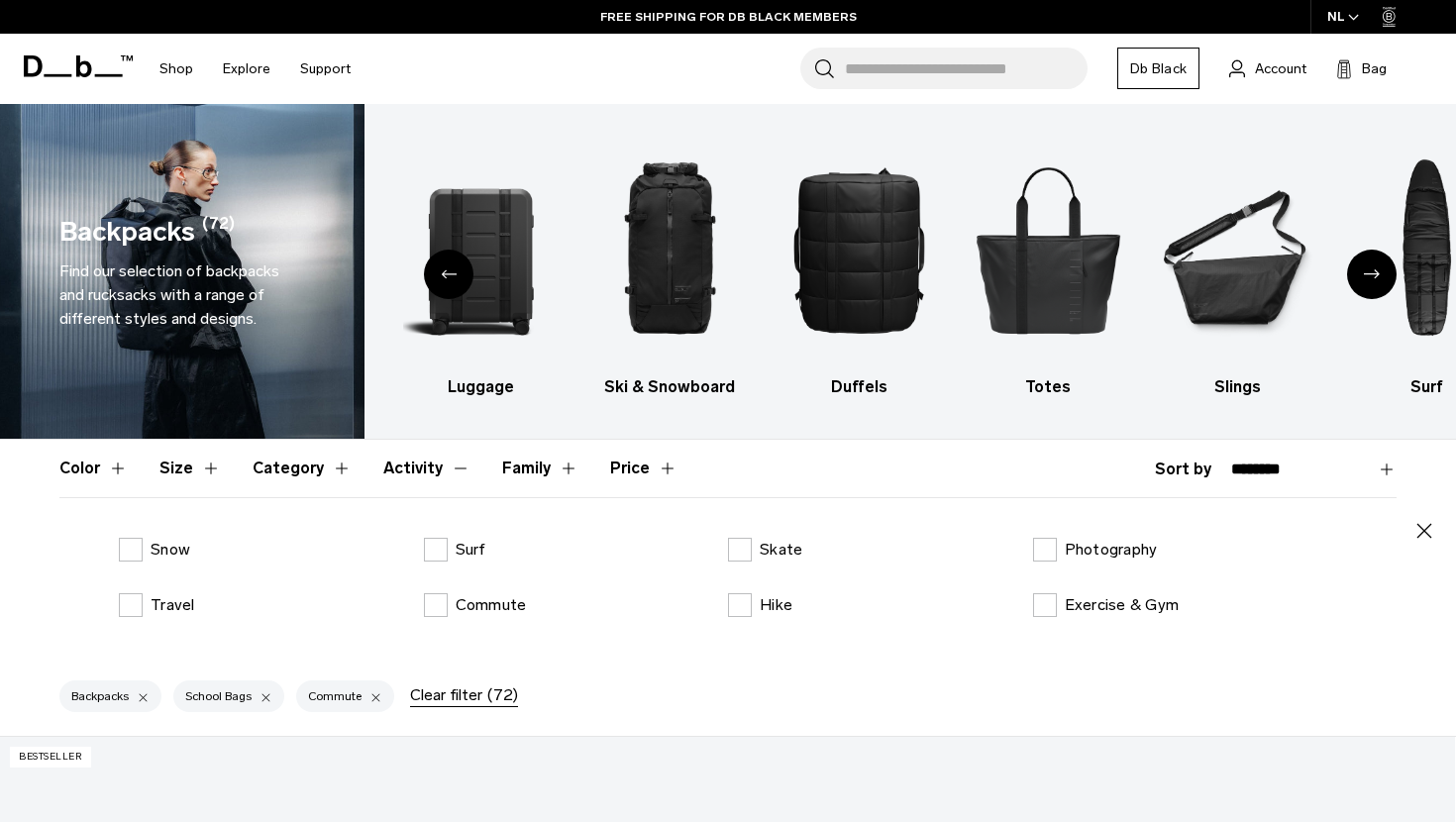 click on "Activity" at bounding box center [427, 468] 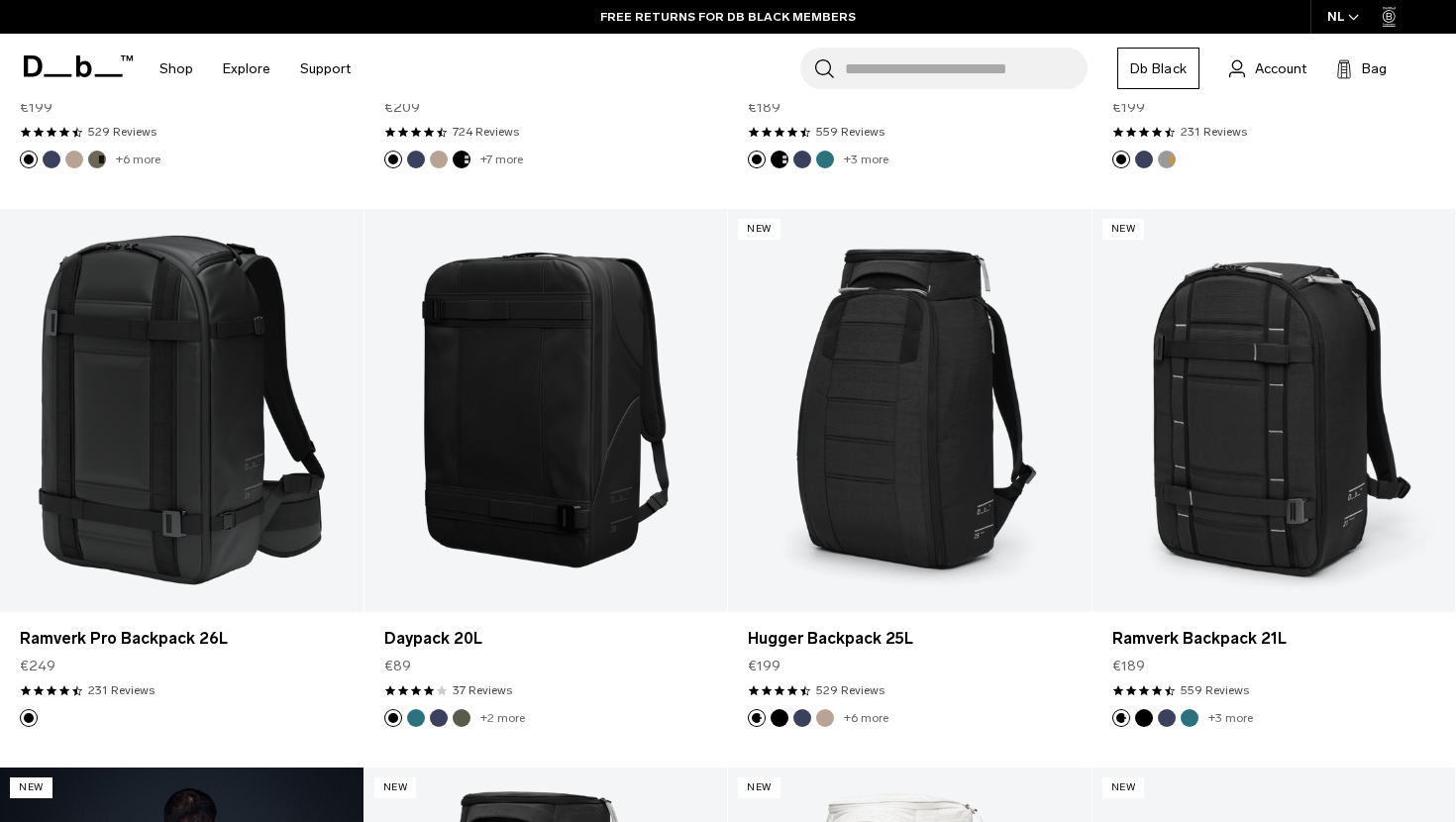 scroll, scrollTop: 877, scrollLeft: 0, axis: vertical 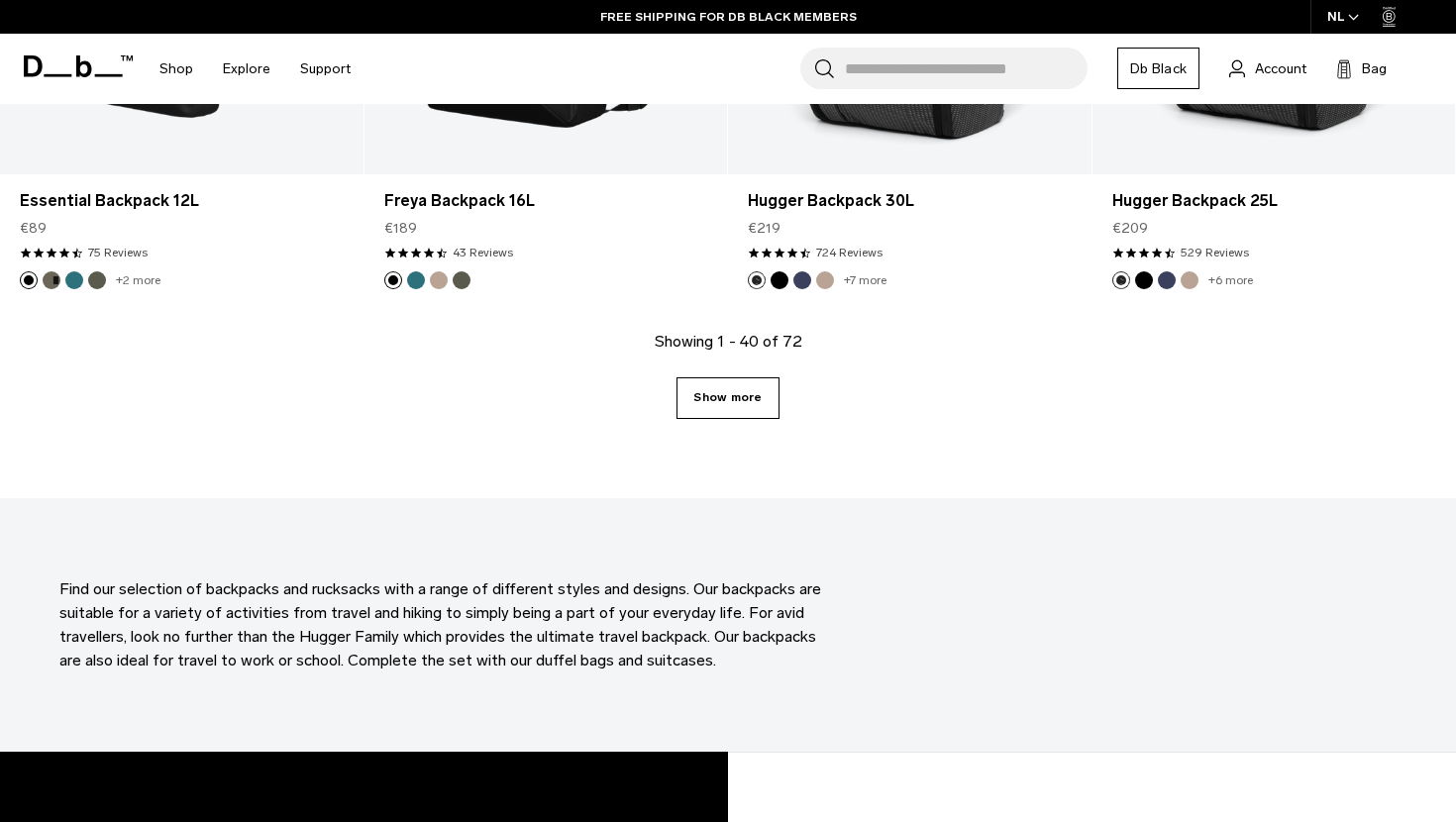 click on "Show more" at bounding box center (727, 398) 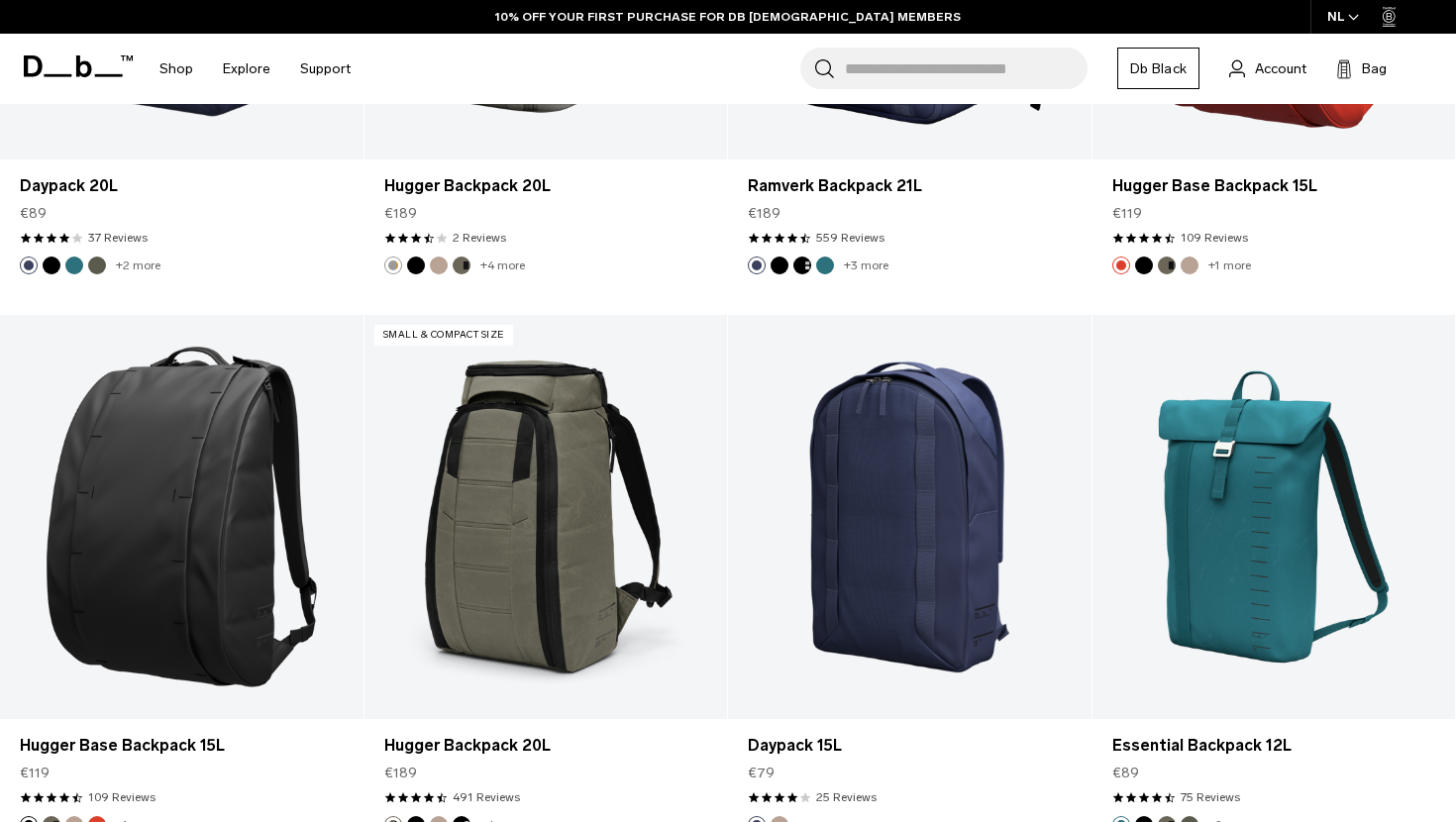 scroll, scrollTop: 8313, scrollLeft: 0, axis: vertical 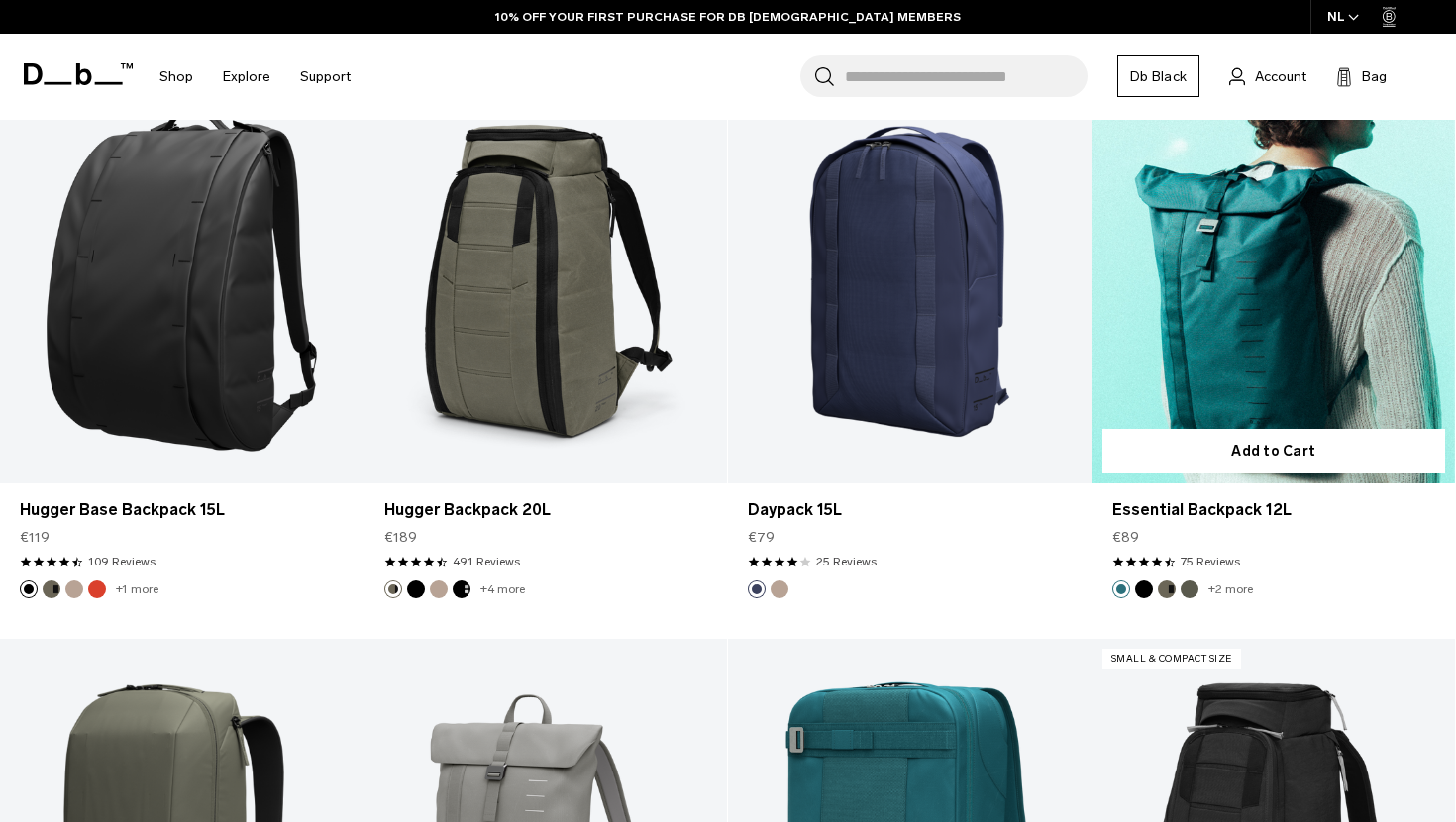 click at bounding box center [1274, 280] 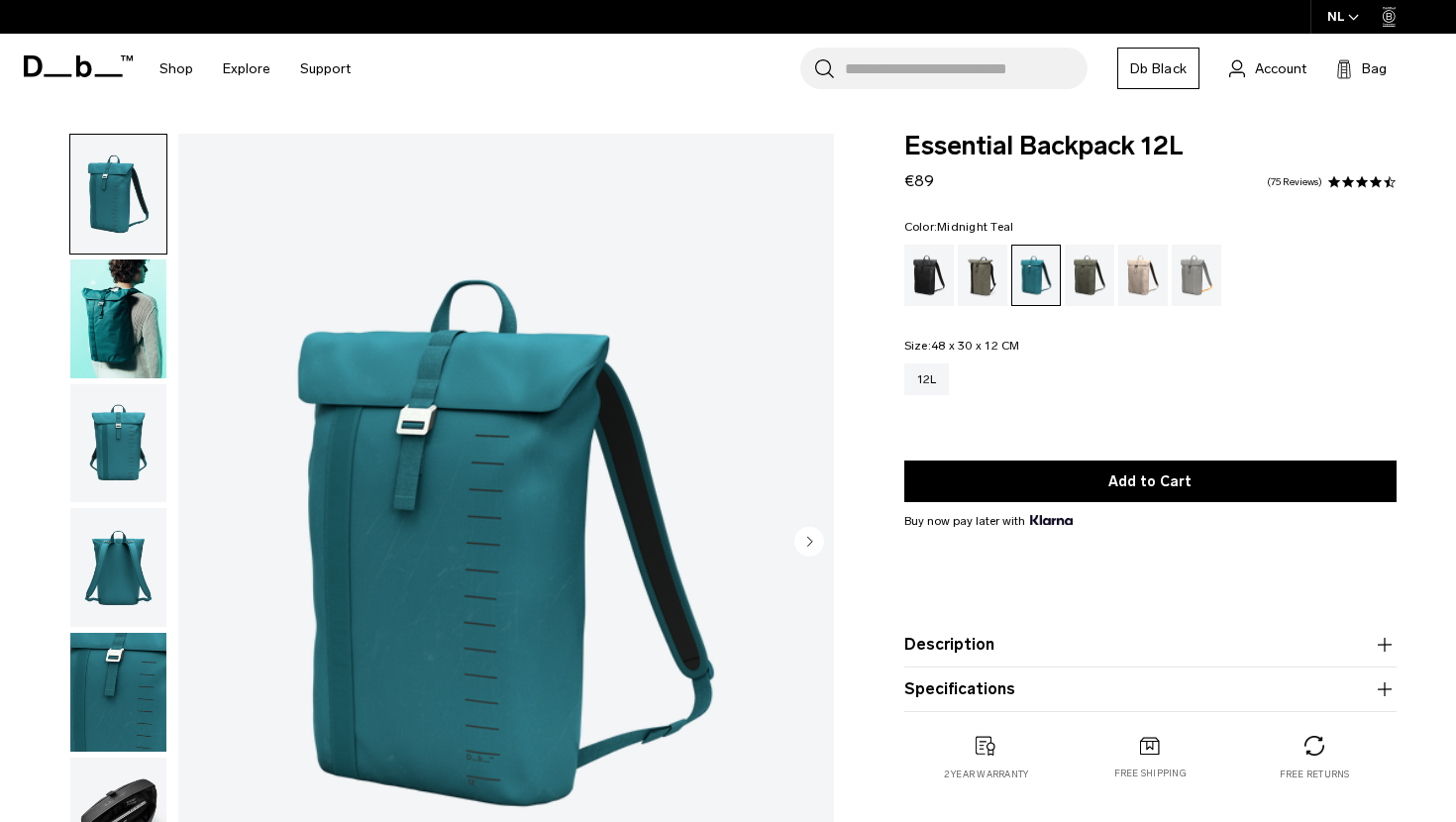 scroll, scrollTop: 0, scrollLeft: 0, axis: both 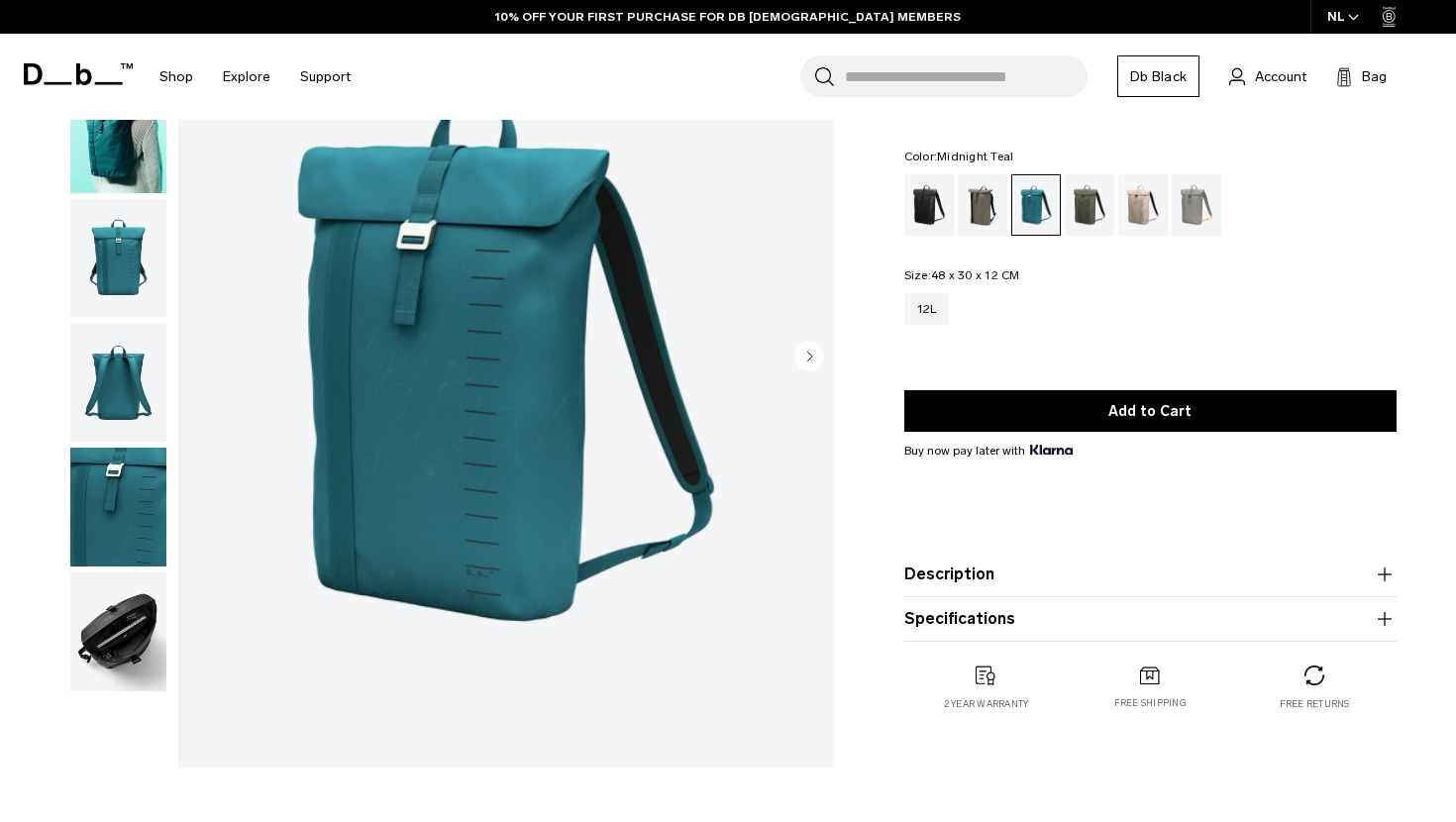 click on "Description" at bounding box center (1150, 574) 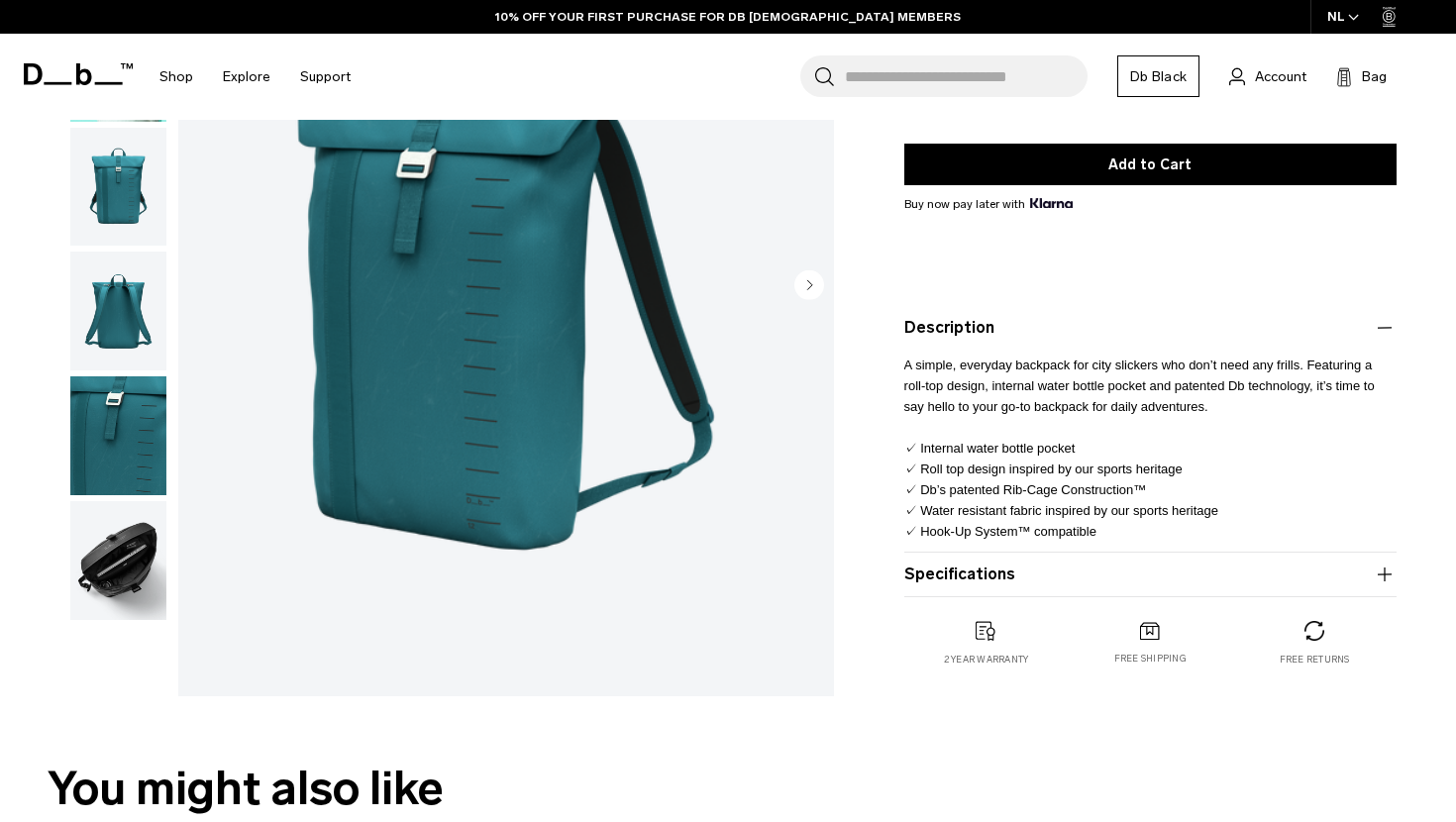 scroll, scrollTop: 321, scrollLeft: 0, axis: vertical 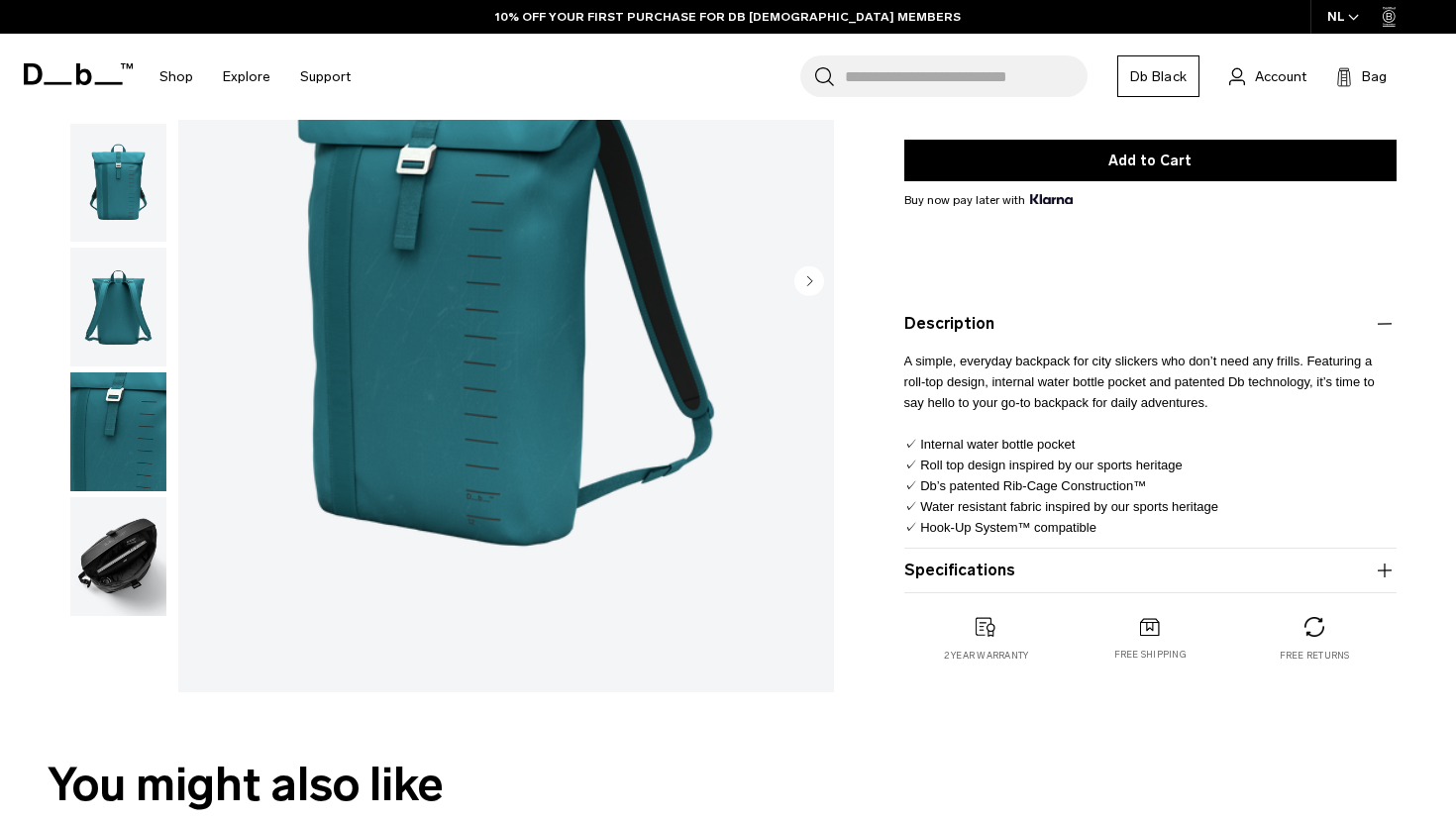 click on "Specifications
Volume  12 Litres
Dimensions   48 x 30 x 12 CM (H x W x D)
Weight  0.55 KG" at bounding box center [1150, 570] 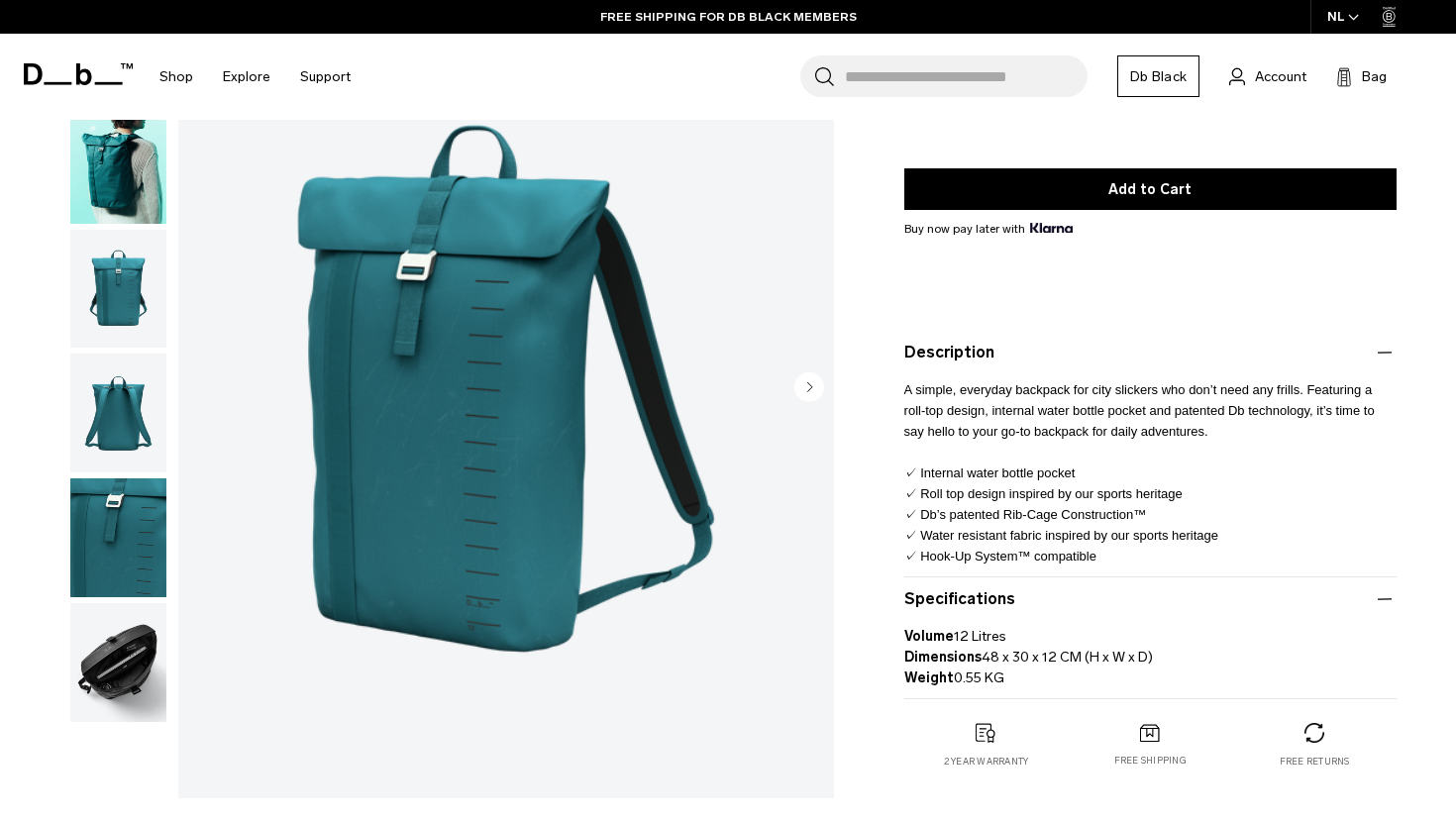 scroll, scrollTop: 251, scrollLeft: 0, axis: vertical 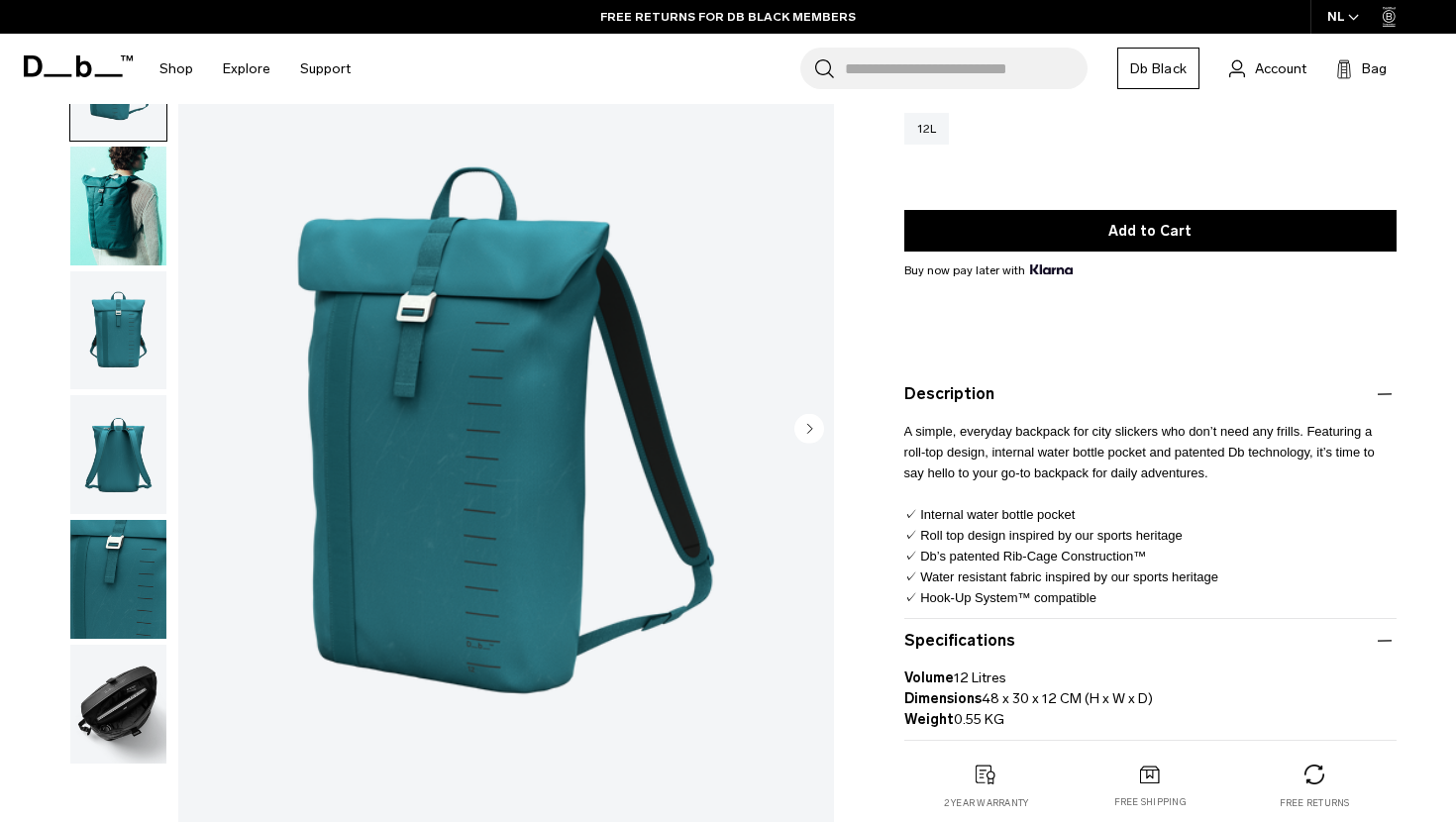 click 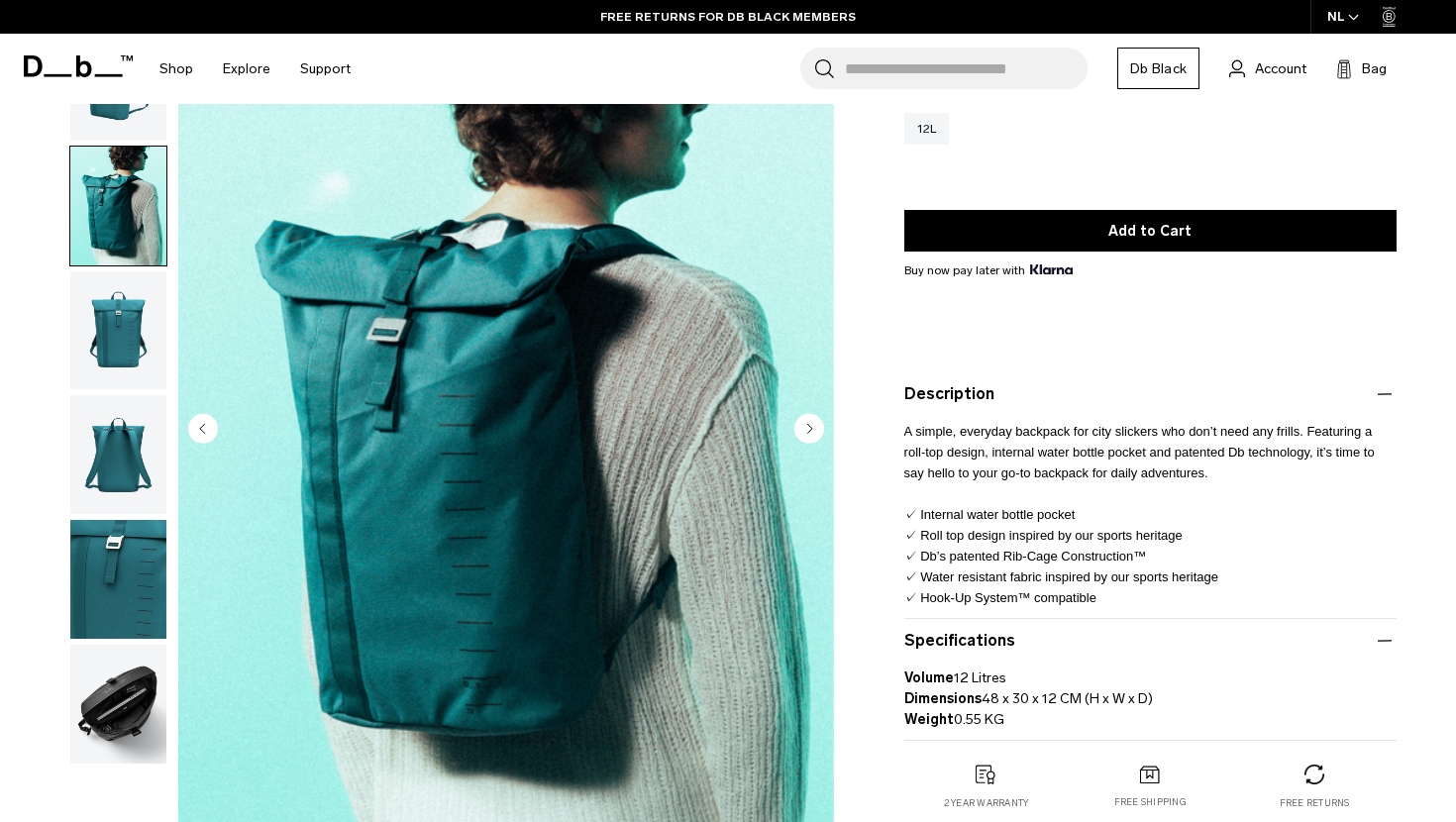 click 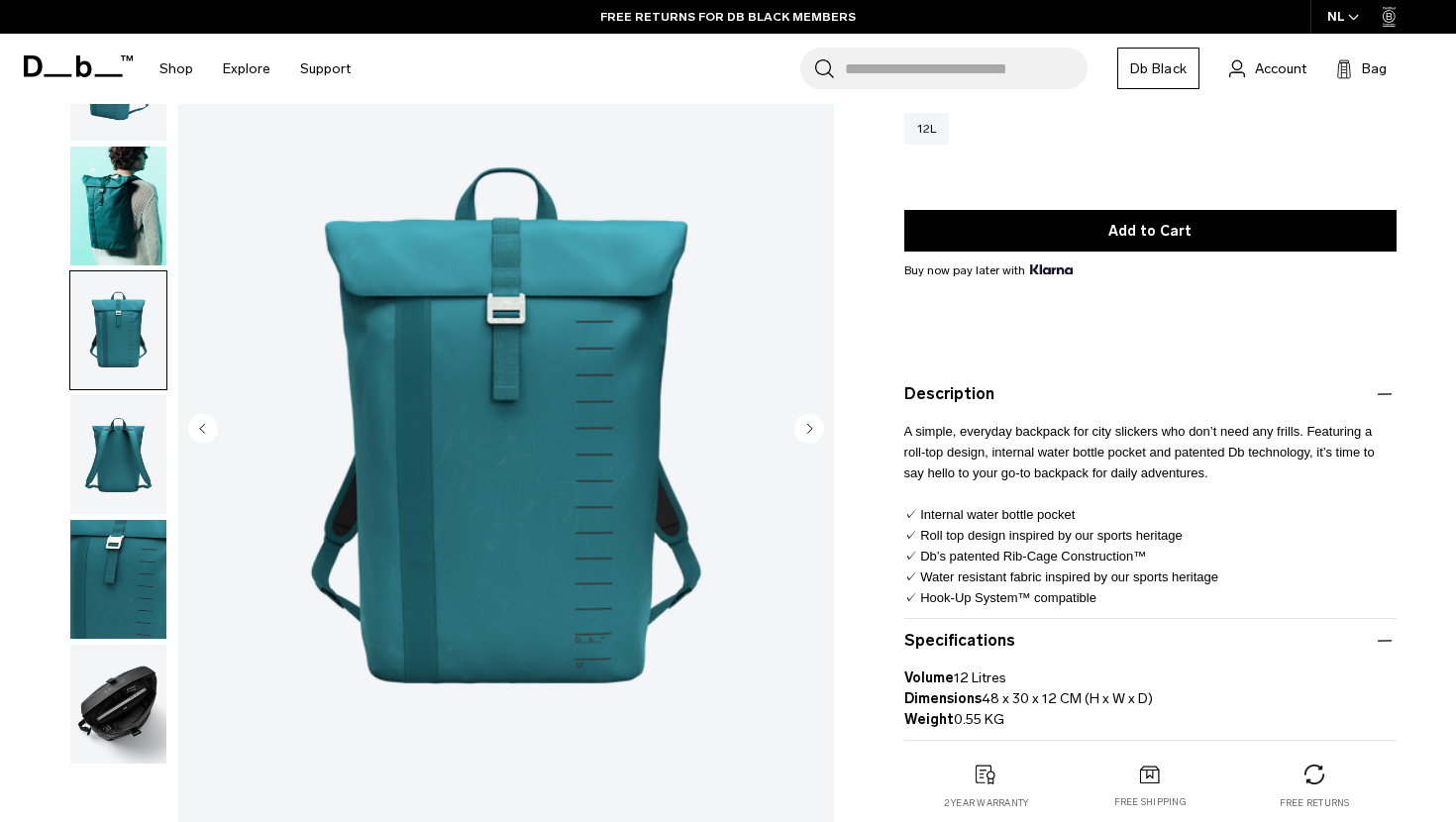 click 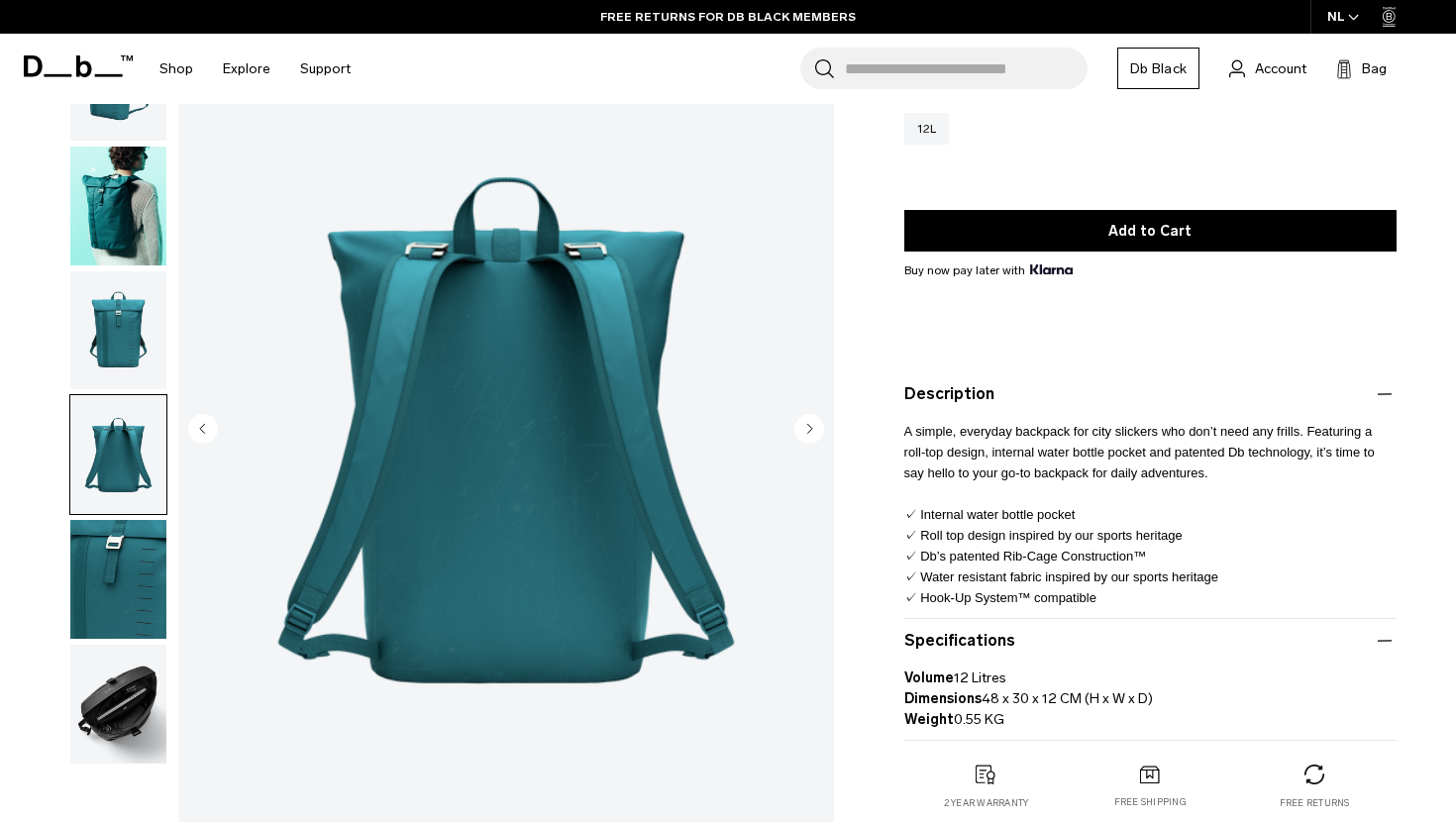 click 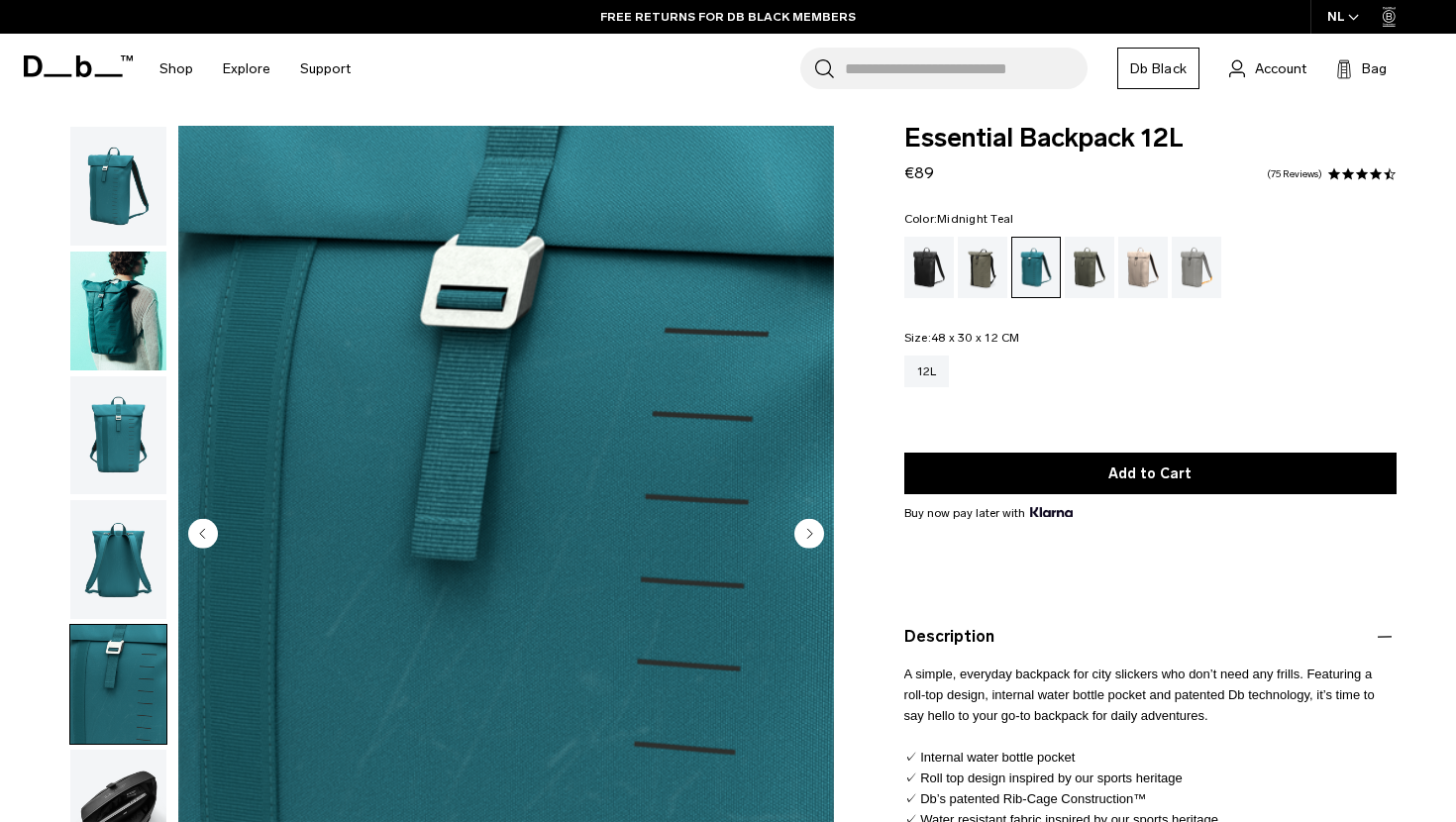 scroll, scrollTop: 0, scrollLeft: 0, axis: both 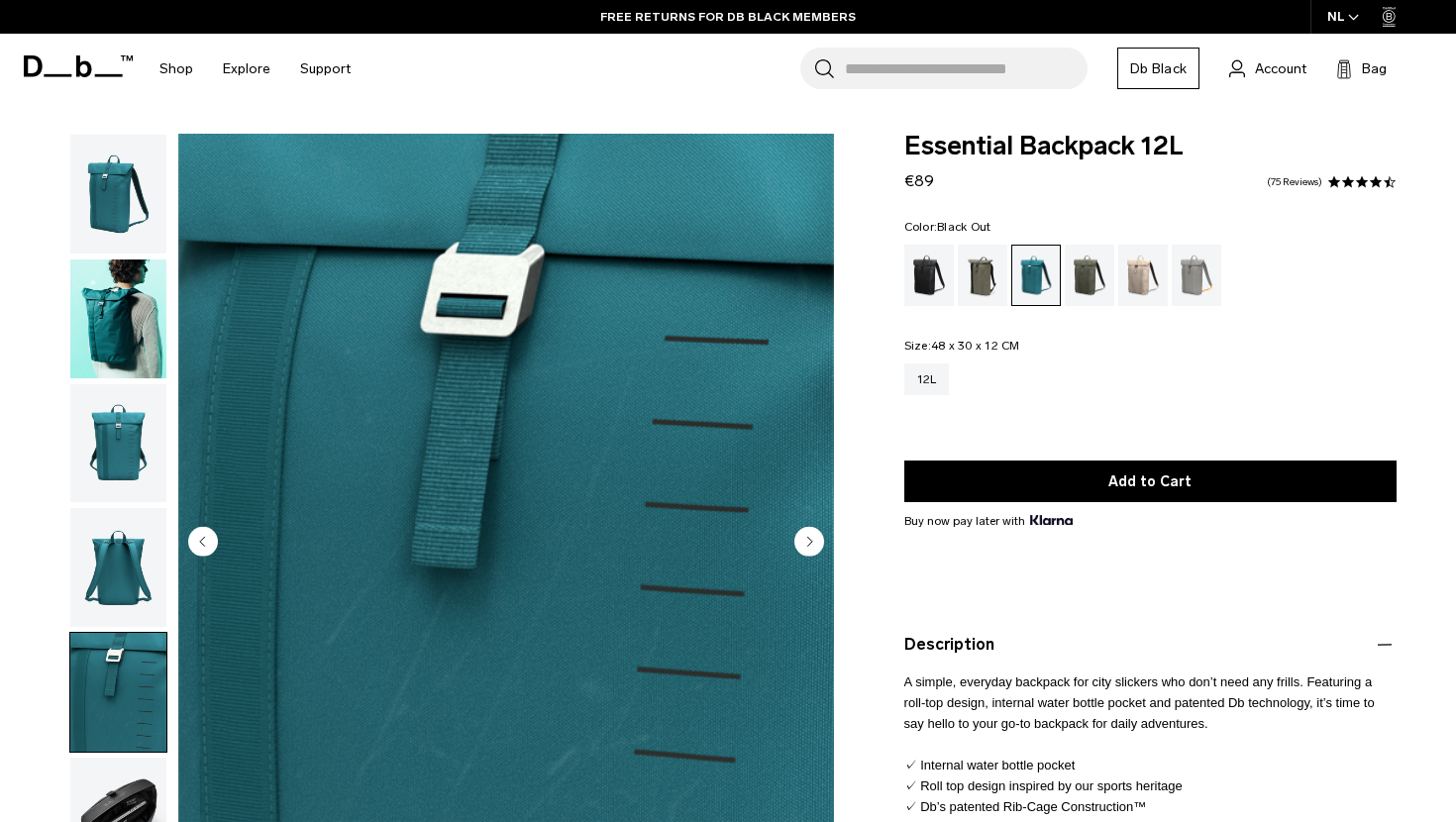 click at bounding box center (929, 275) 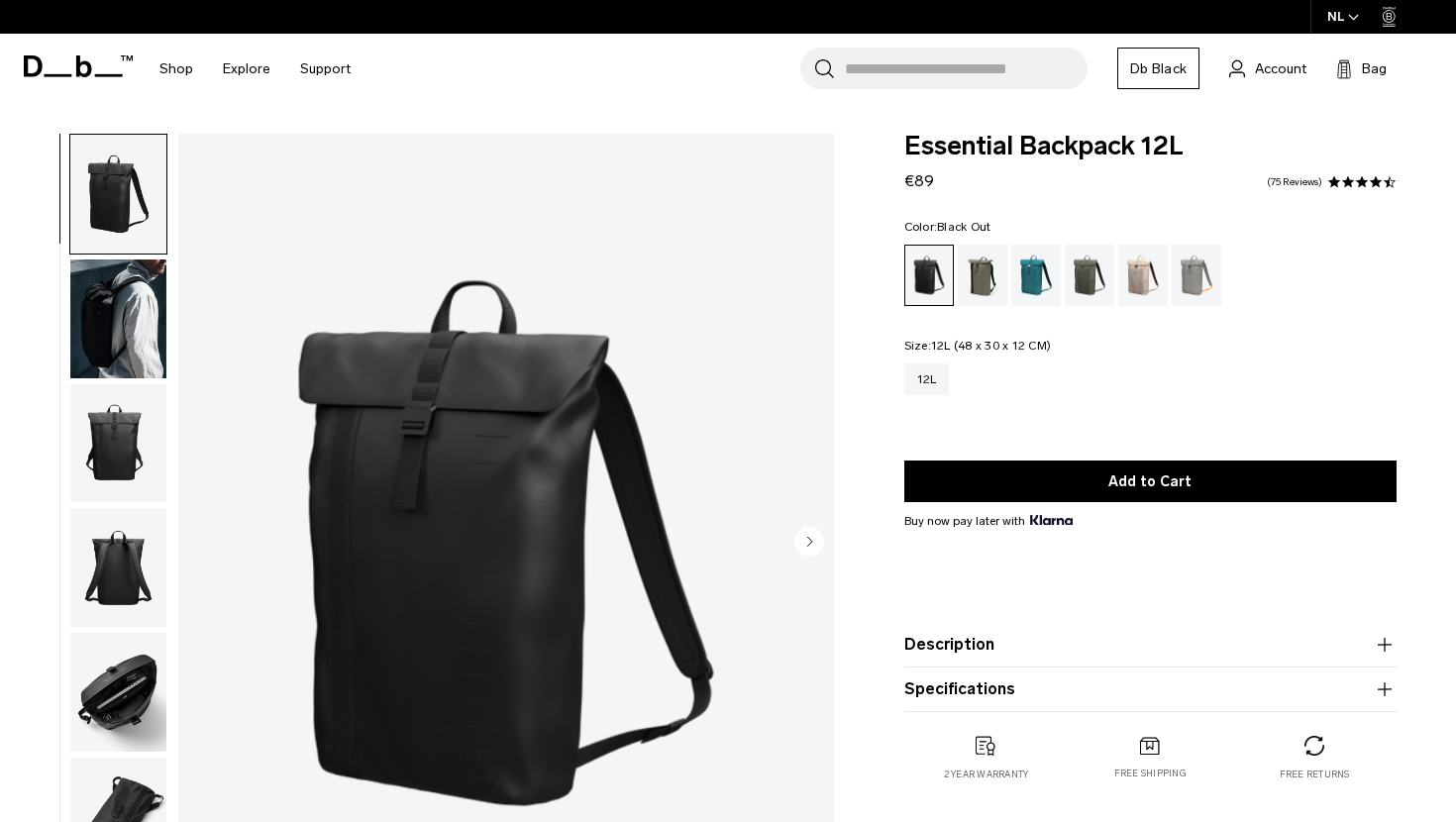 scroll, scrollTop: 197, scrollLeft: 0, axis: vertical 